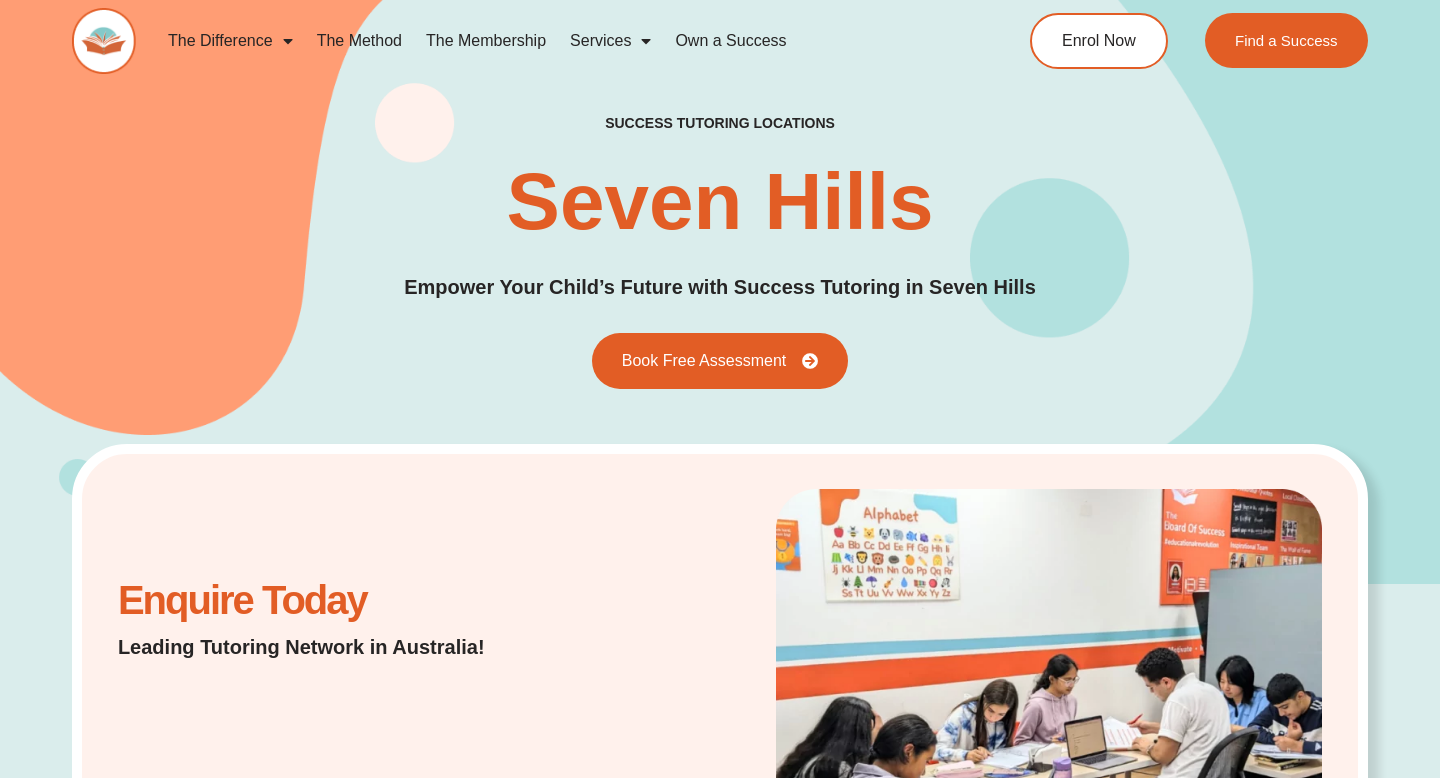 scroll, scrollTop: 0, scrollLeft: 0, axis: both 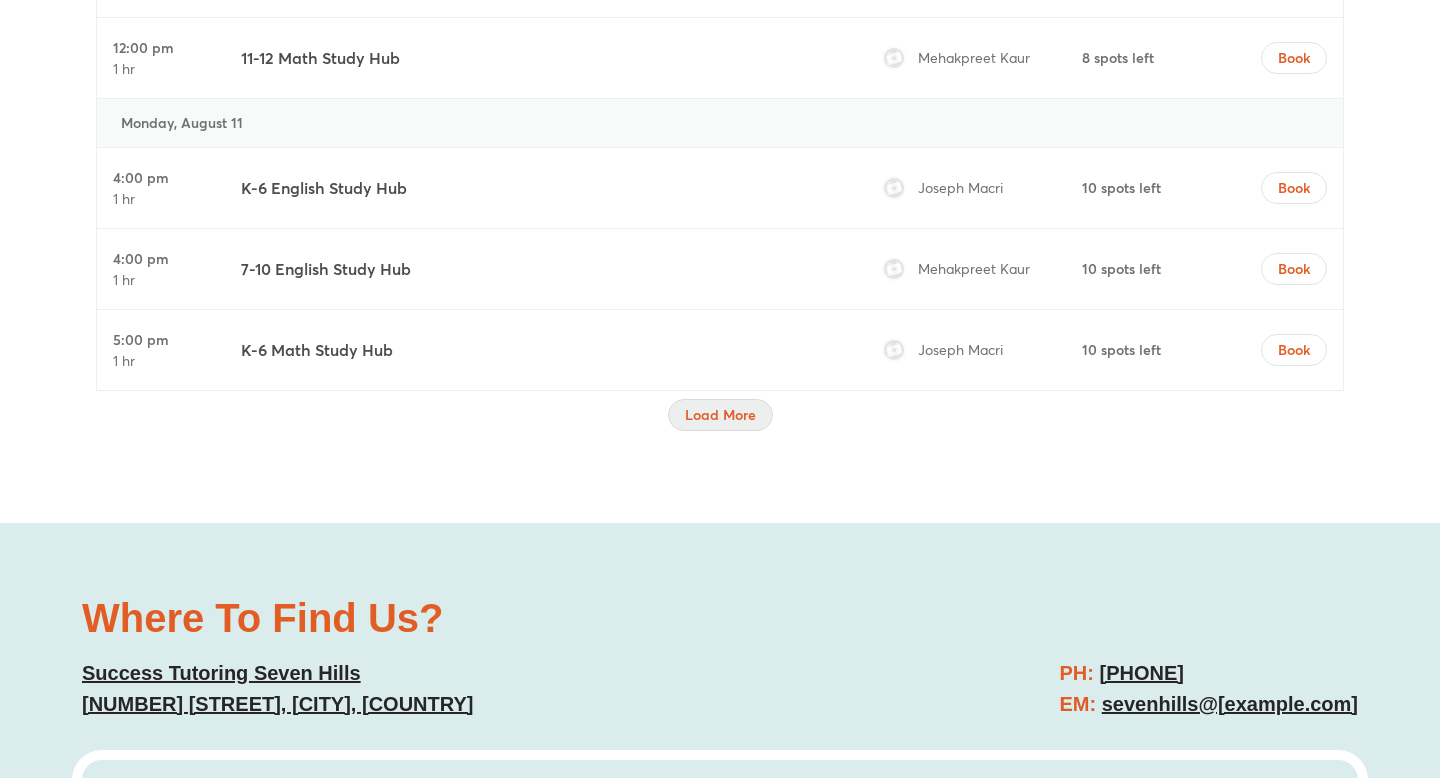 click on "Load More" at bounding box center [720, 415] 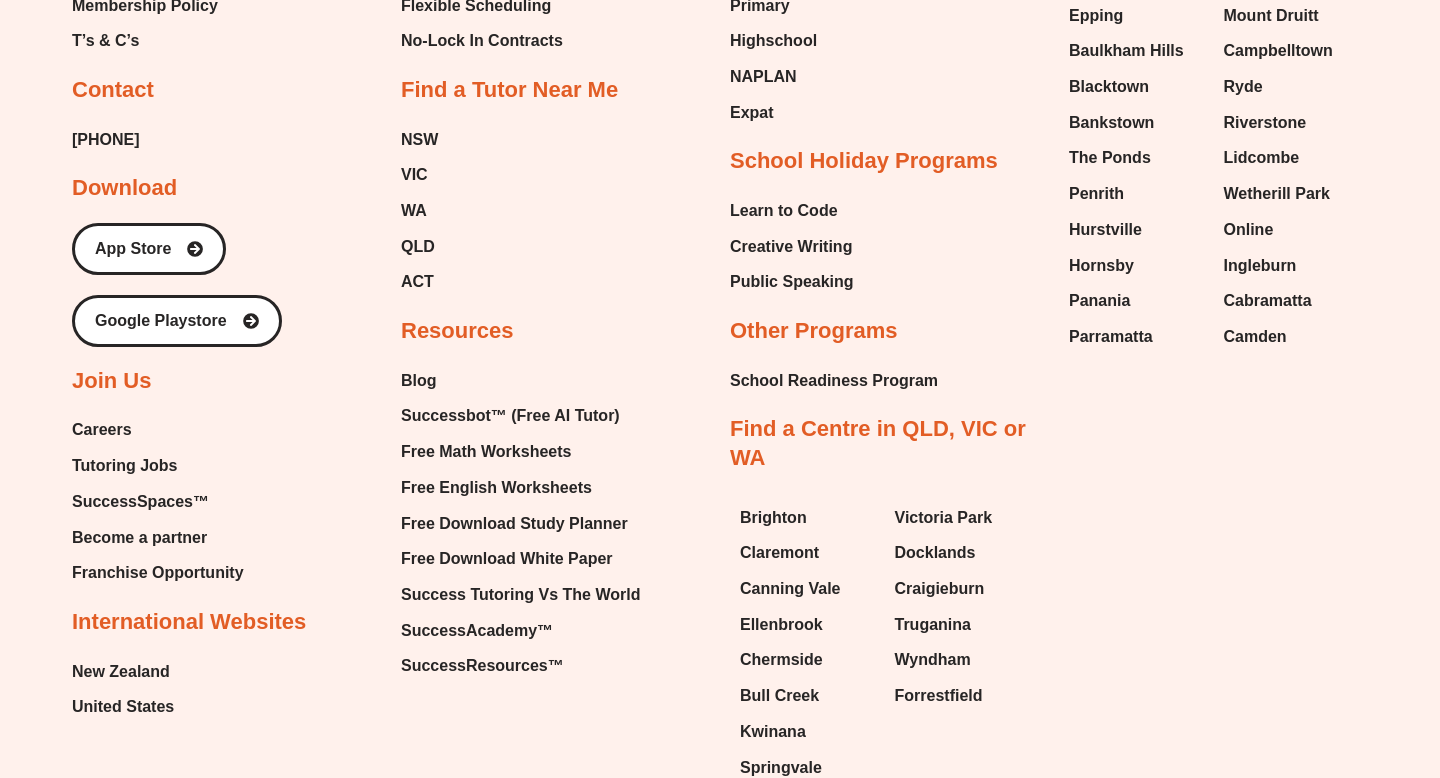 scroll, scrollTop: 13603, scrollLeft: 0, axis: vertical 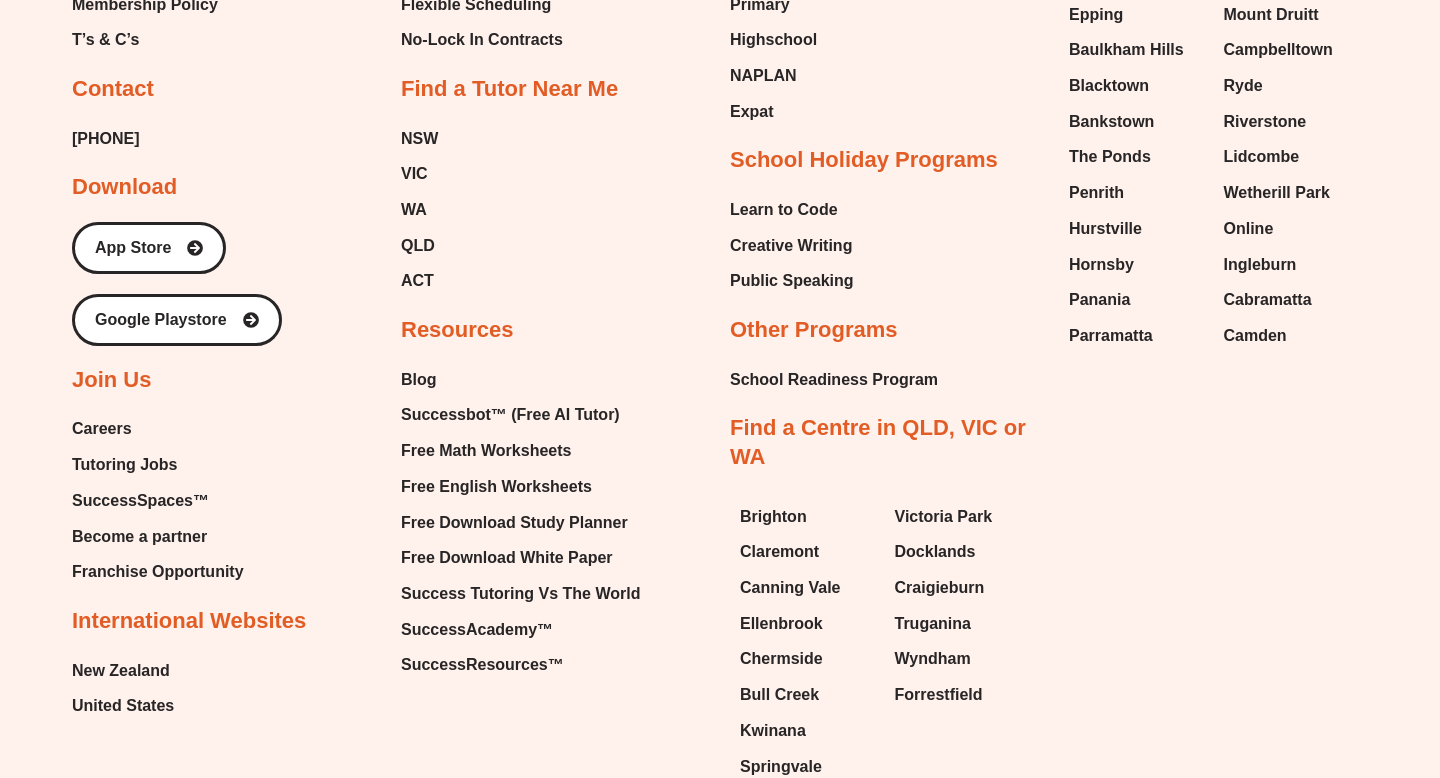click on "Tutoring Jobs" at bounding box center [124, 465] 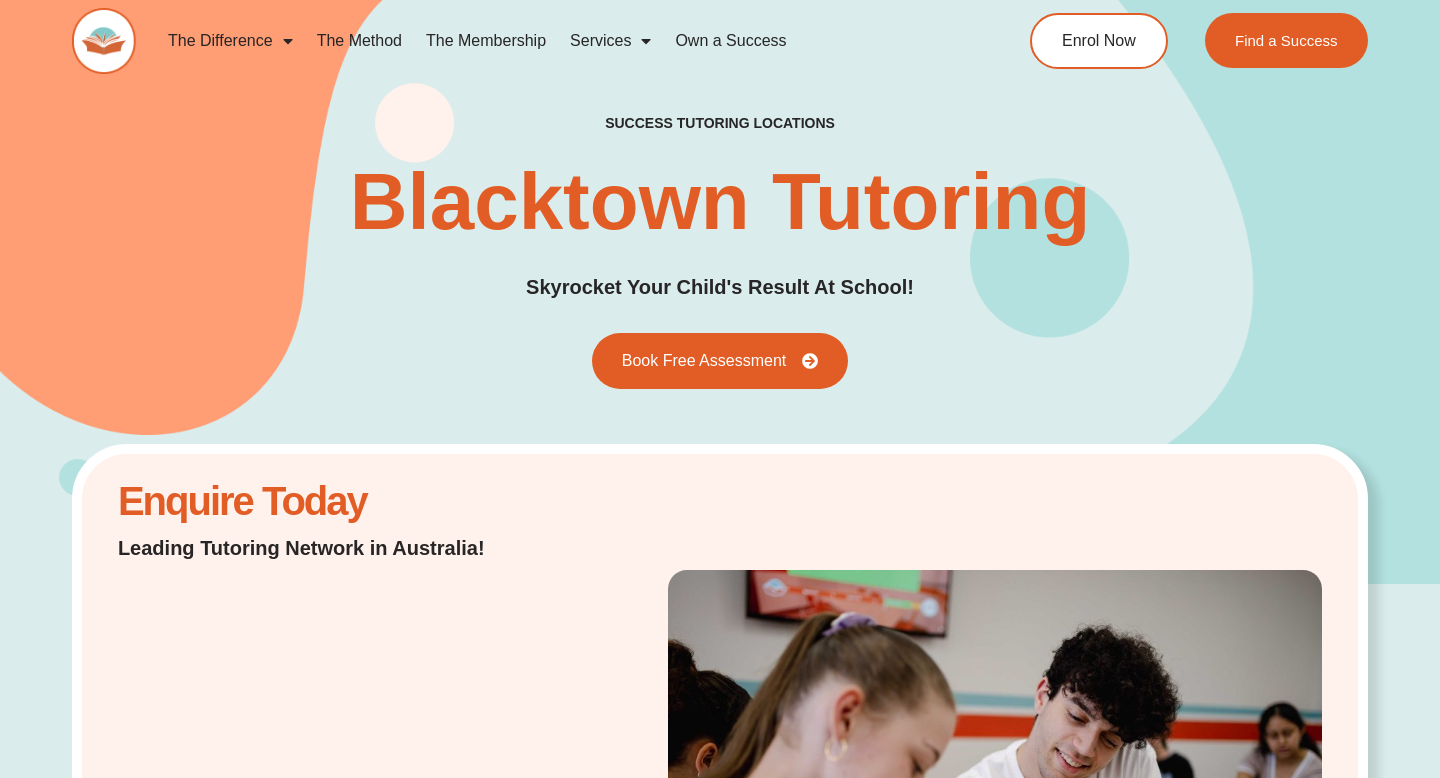 scroll, scrollTop: 0, scrollLeft: 0, axis: both 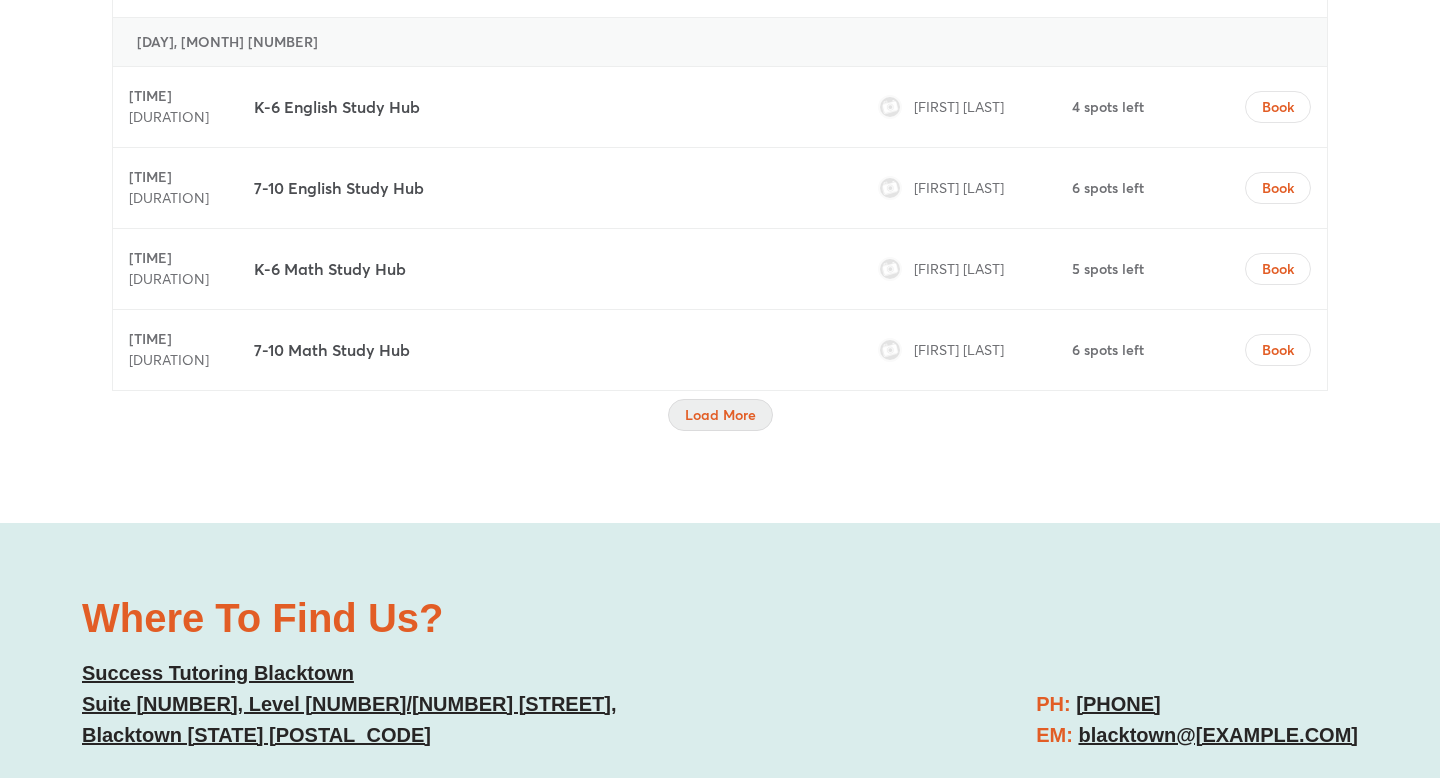 click on "Load More" at bounding box center [720, 415] 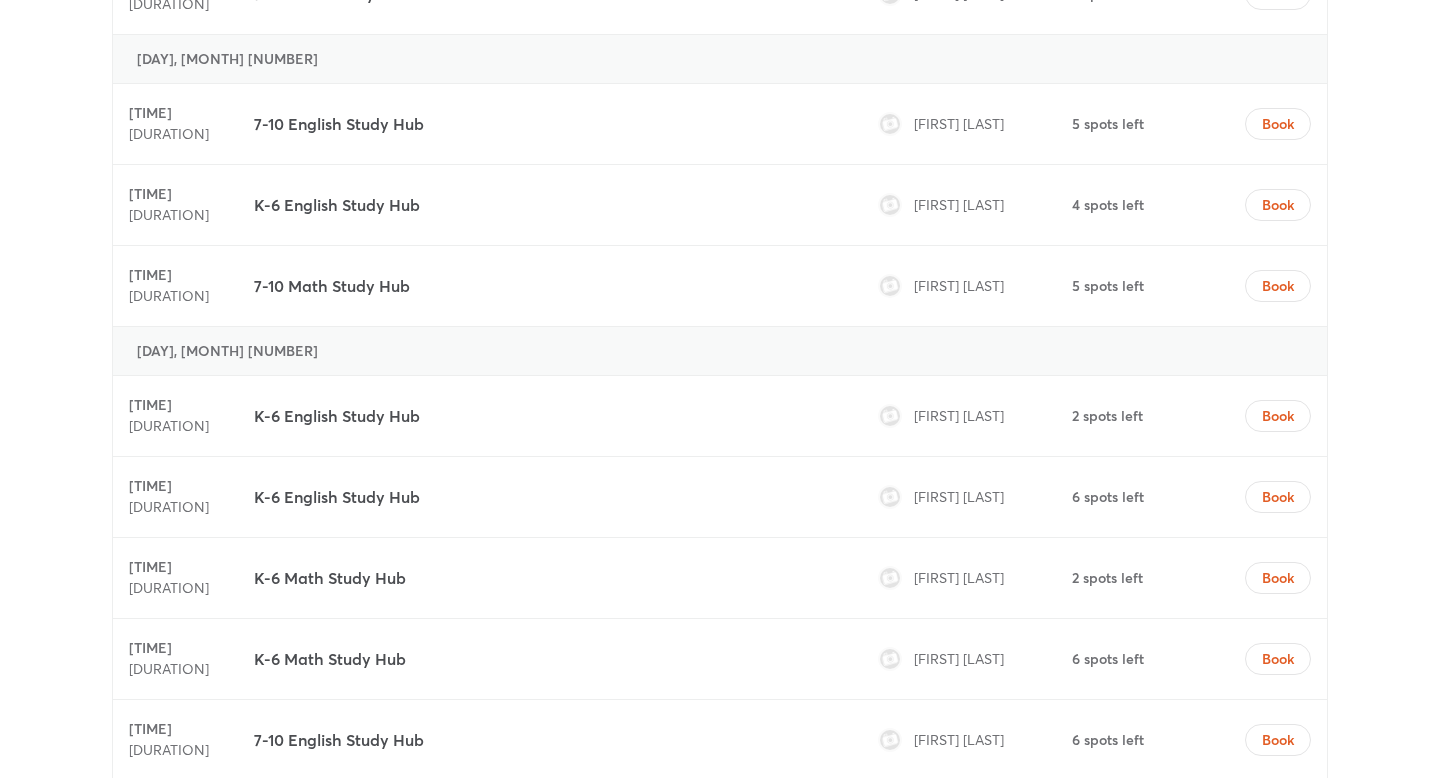 scroll, scrollTop: 7358, scrollLeft: 0, axis: vertical 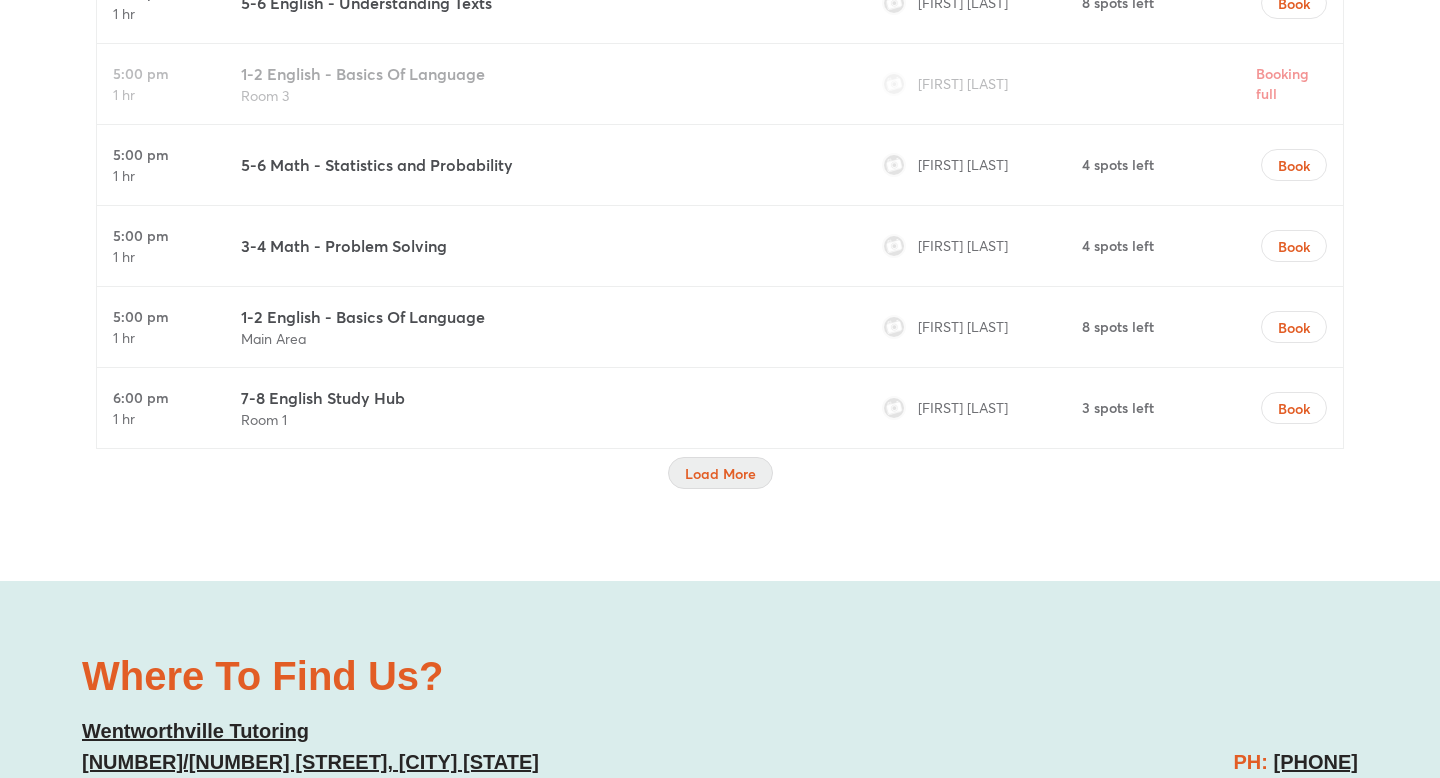 click on "Load More" at bounding box center [720, 474] 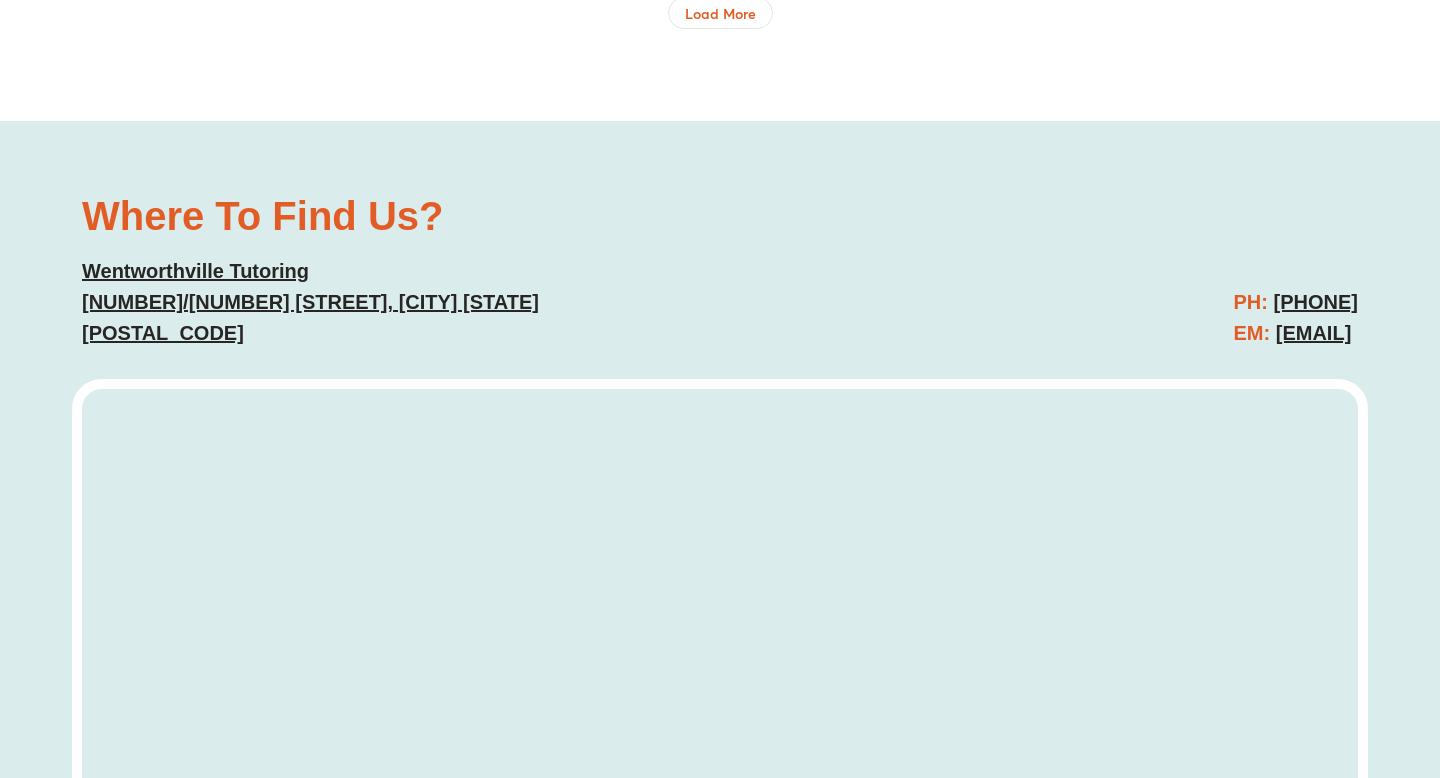 scroll, scrollTop: 8884, scrollLeft: 0, axis: vertical 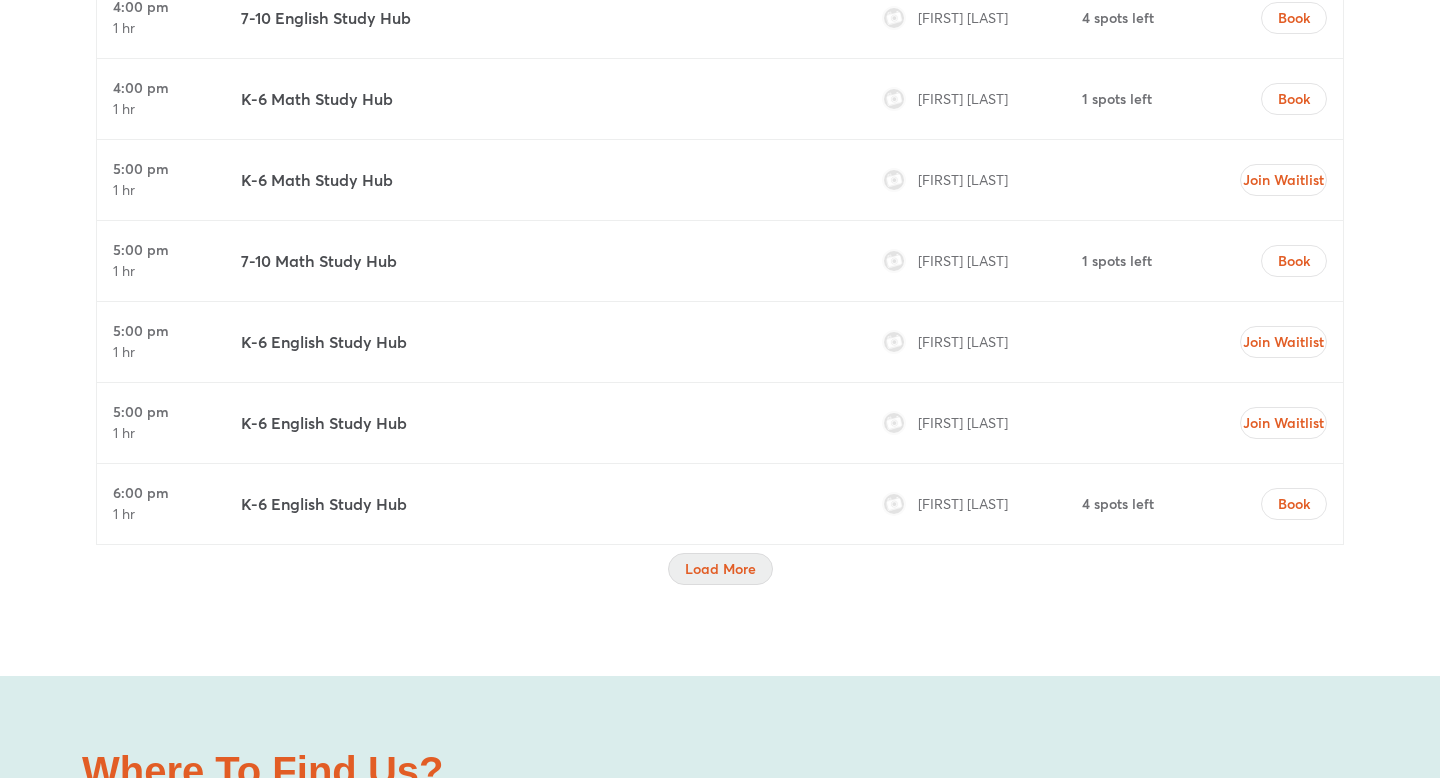 click on "Load More" at bounding box center [720, 569] 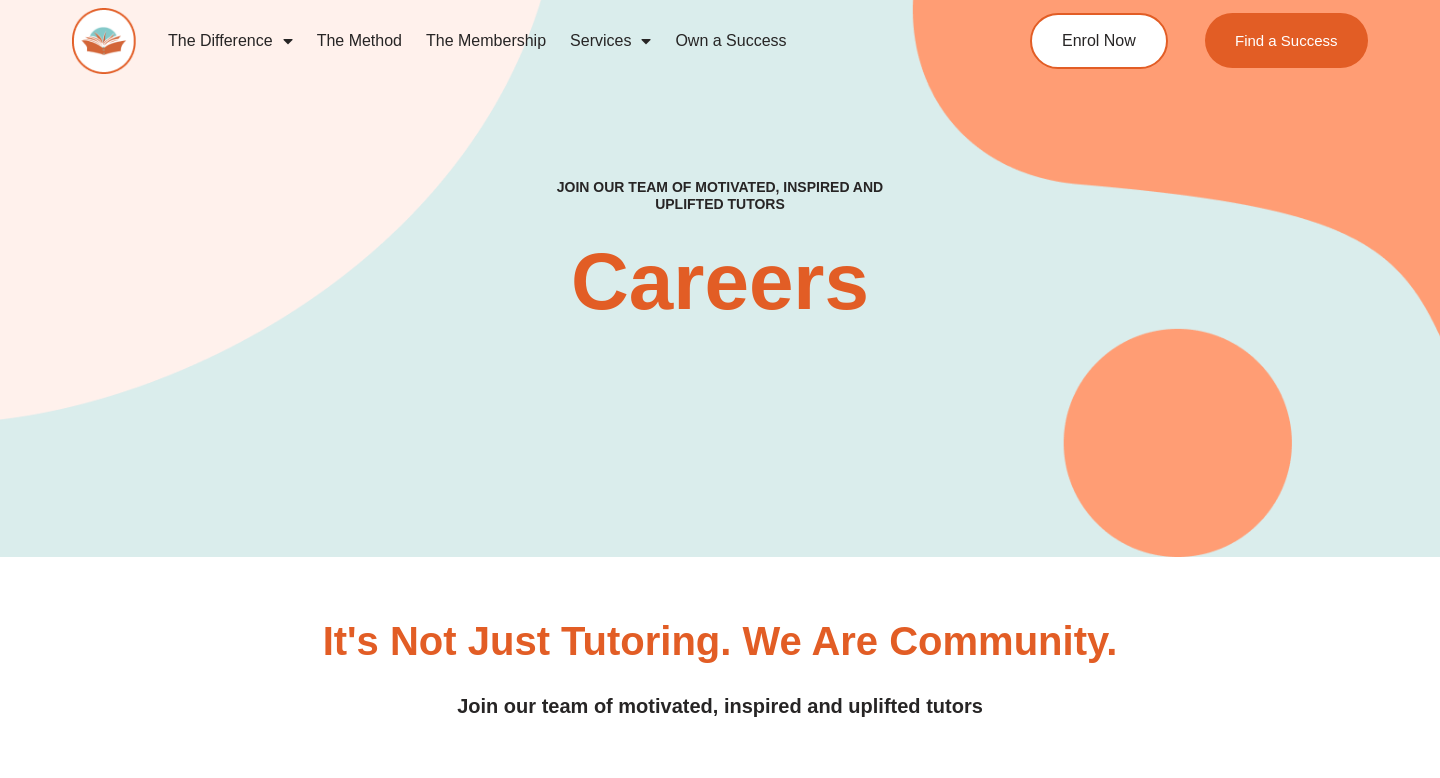 scroll, scrollTop: 157, scrollLeft: 0, axis: vertical 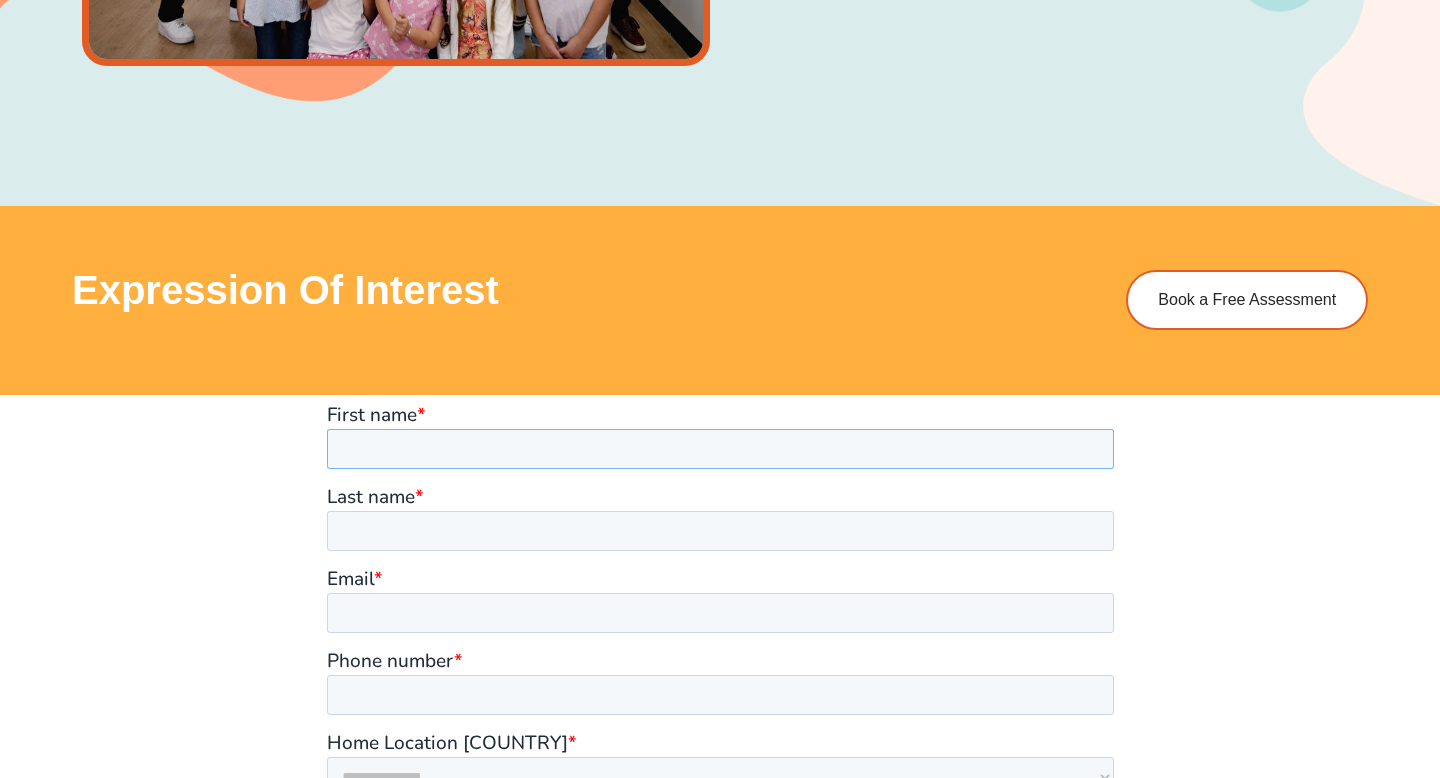 click on "First name *" at bounding box center (719, 449) 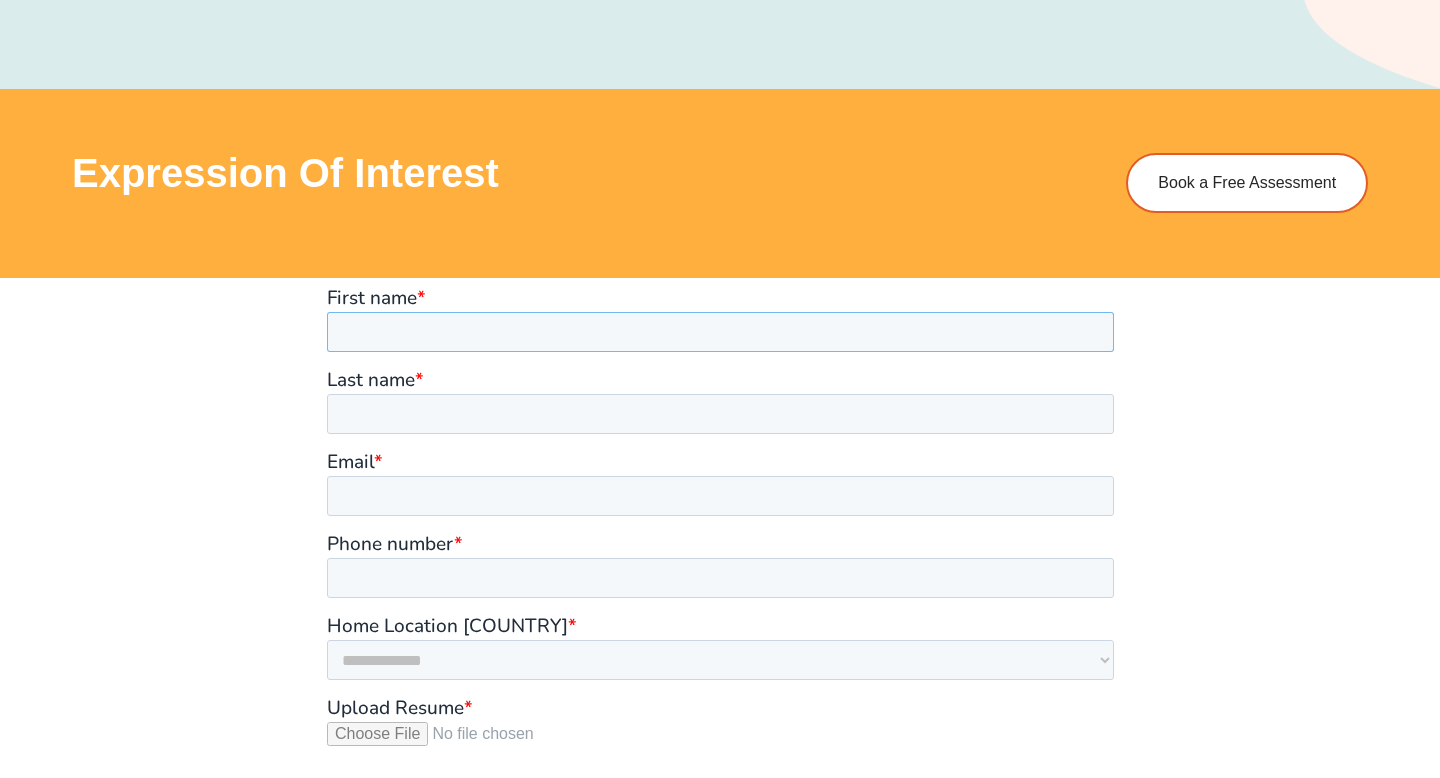 scroll, scrollTop: 1427, scrollLeft: 0, axis: vertical 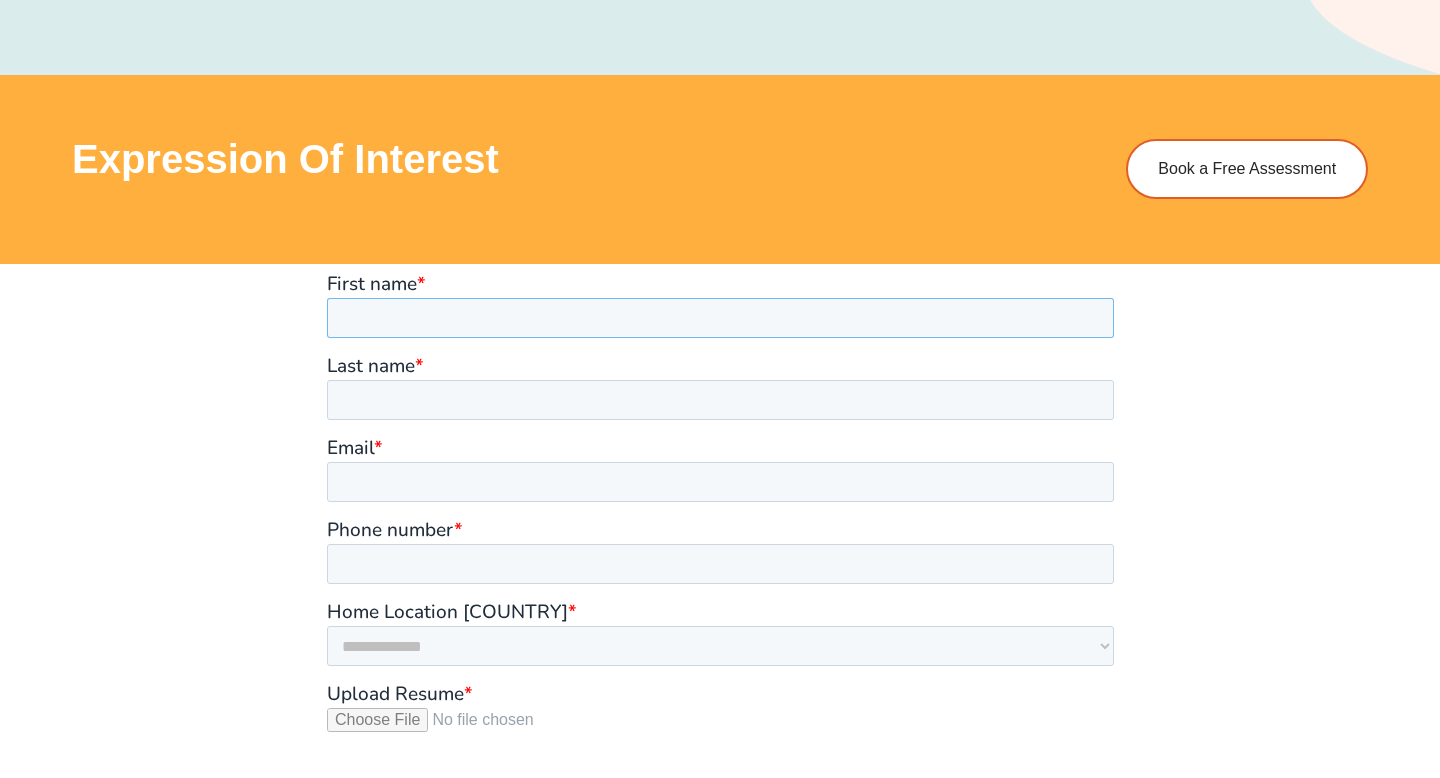 type on "*********" 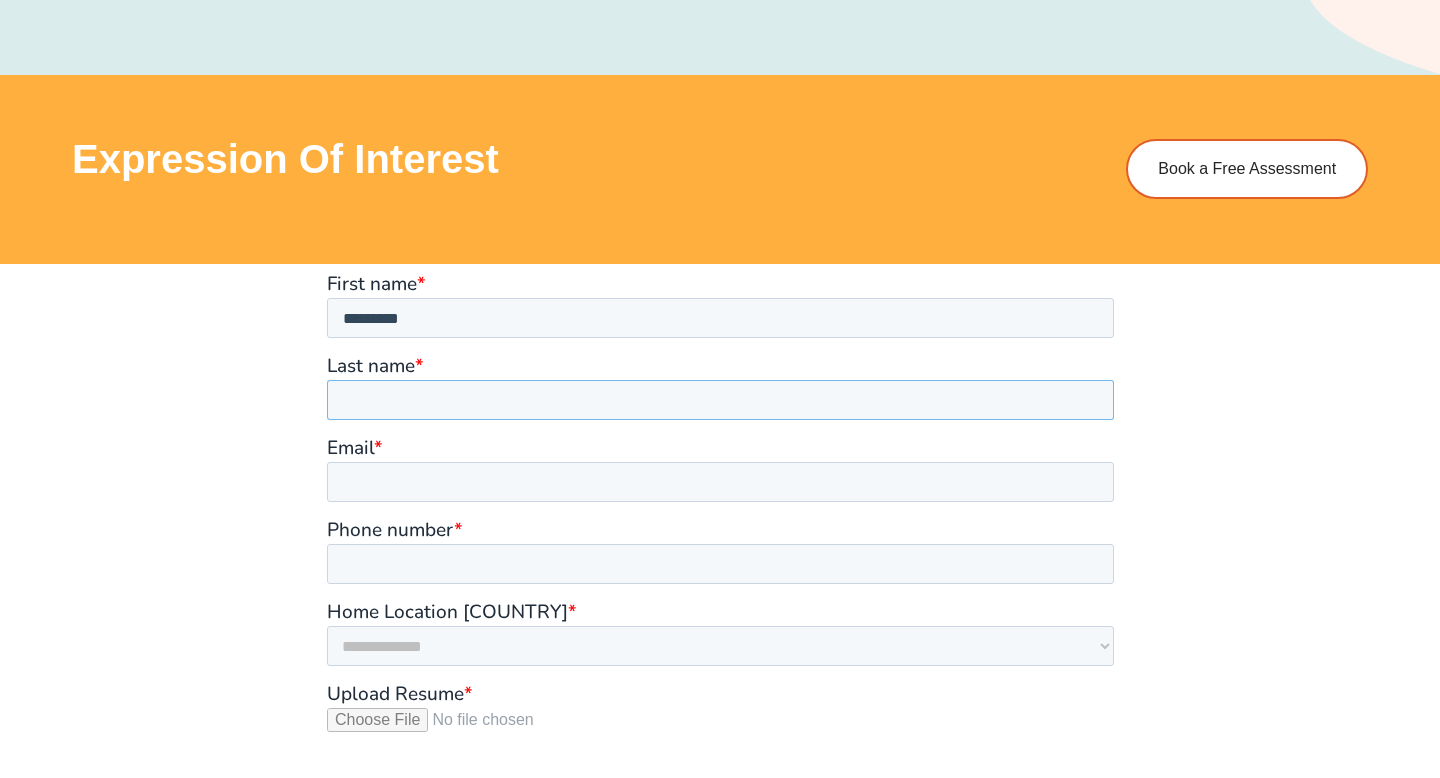 type on "**********" 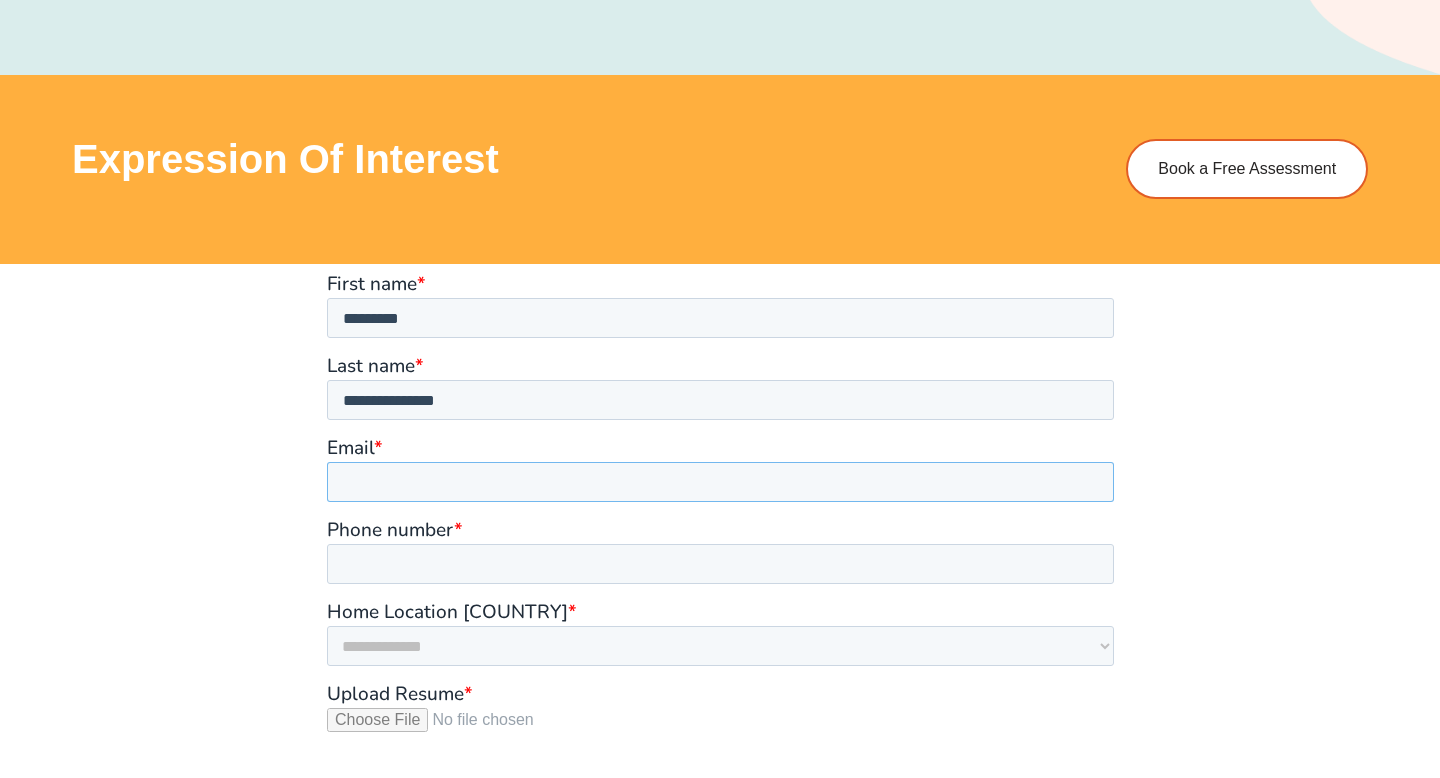 click on "Email *" at bounding box center [719, 482] 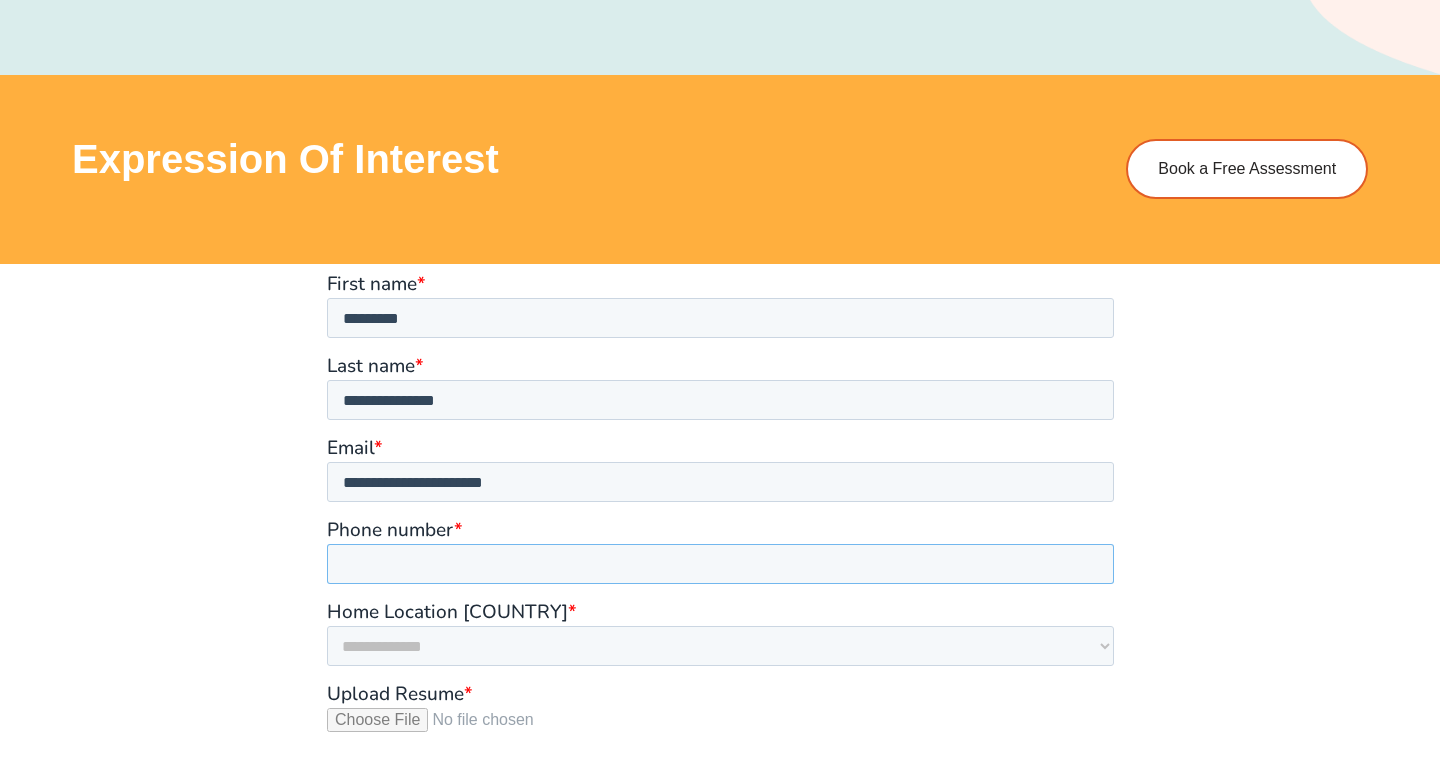 type on "**********" 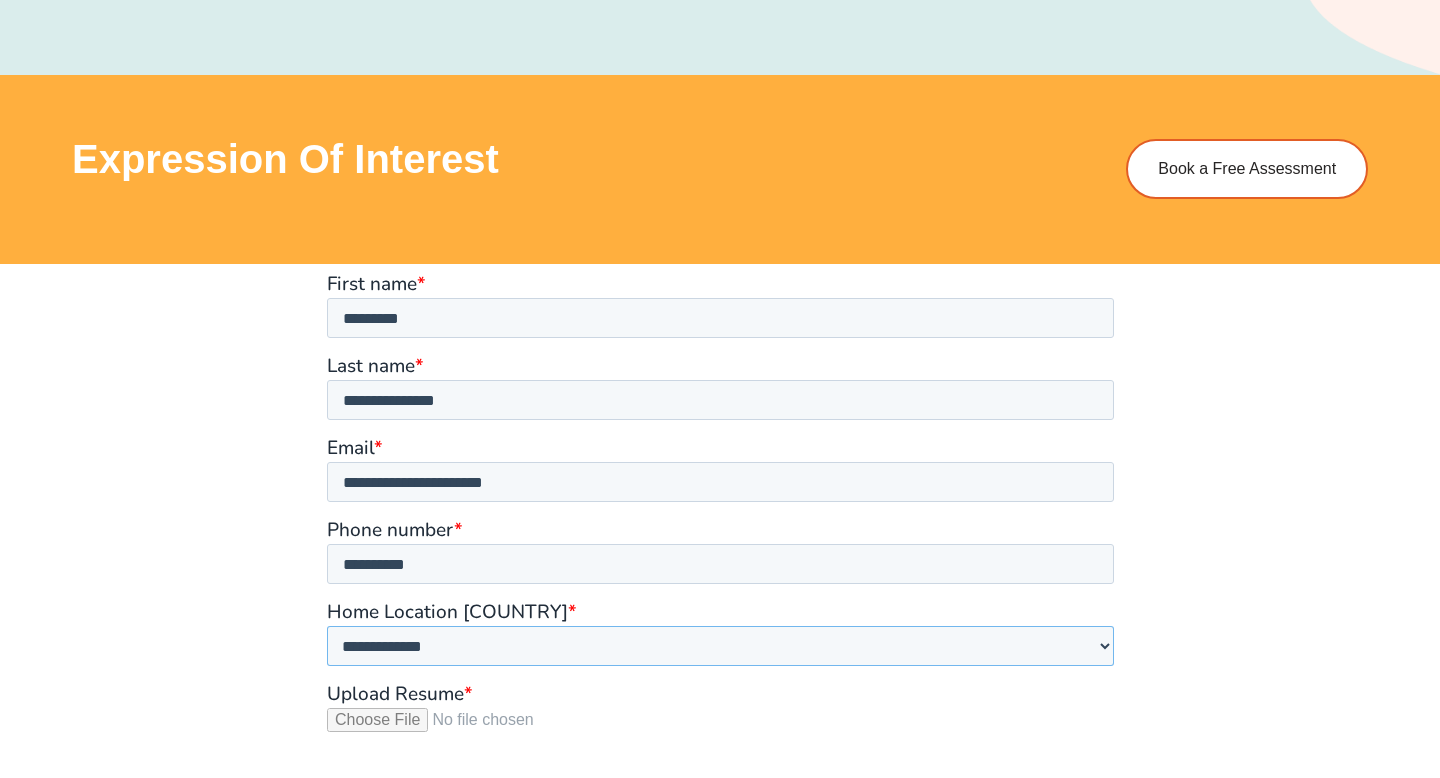 click on "**********" at bounding box center (719, 646) 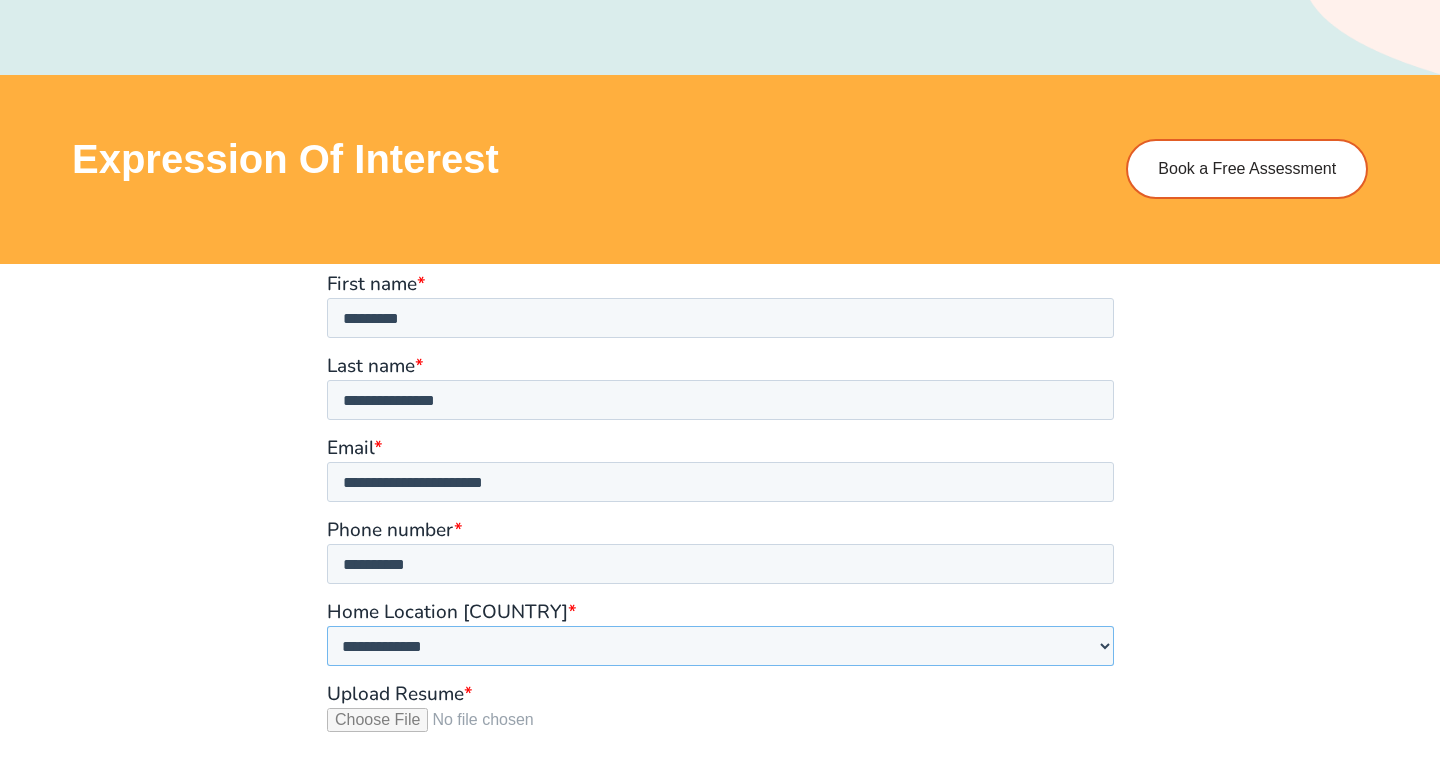 select on "**********" 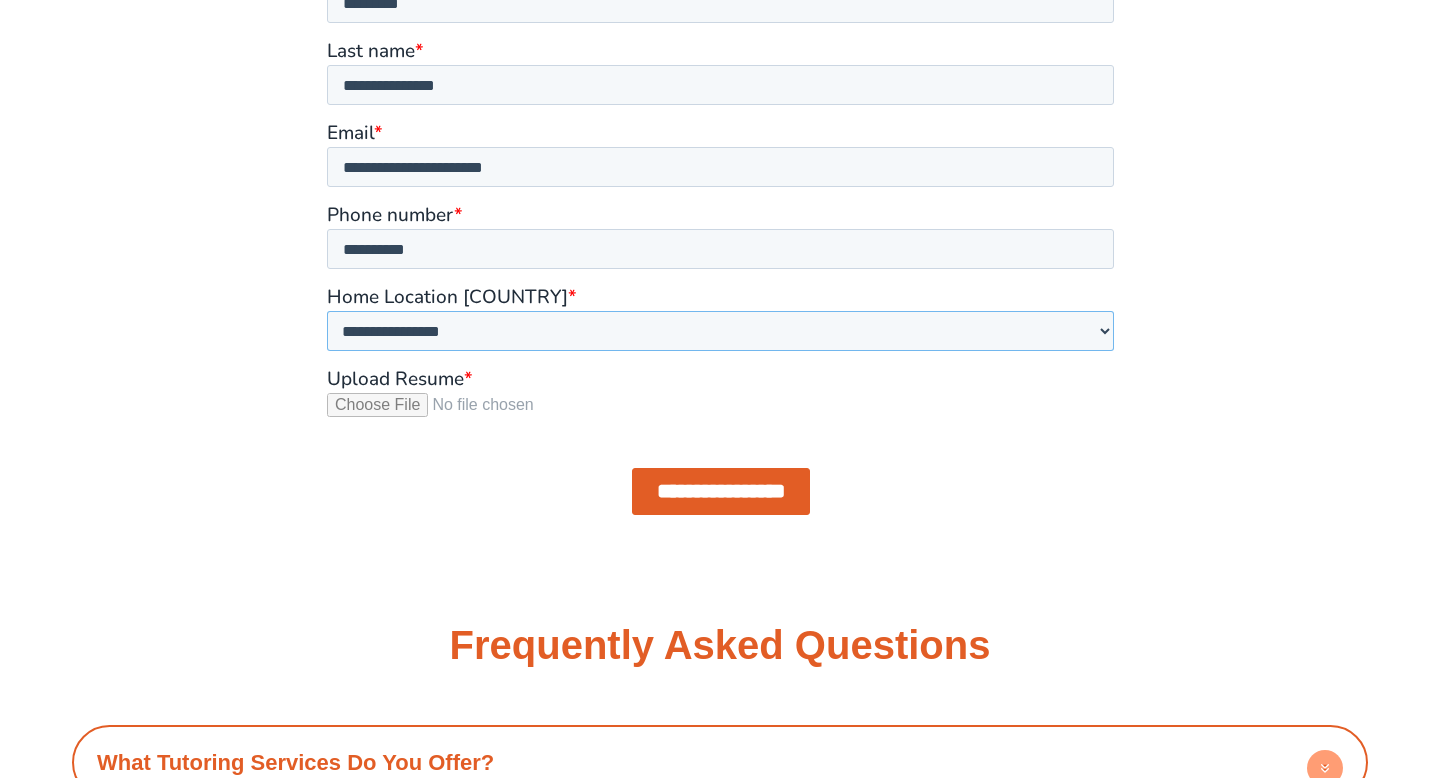 scroll, scrollTop: 1741, scrollLeft: 0, axis: vertical 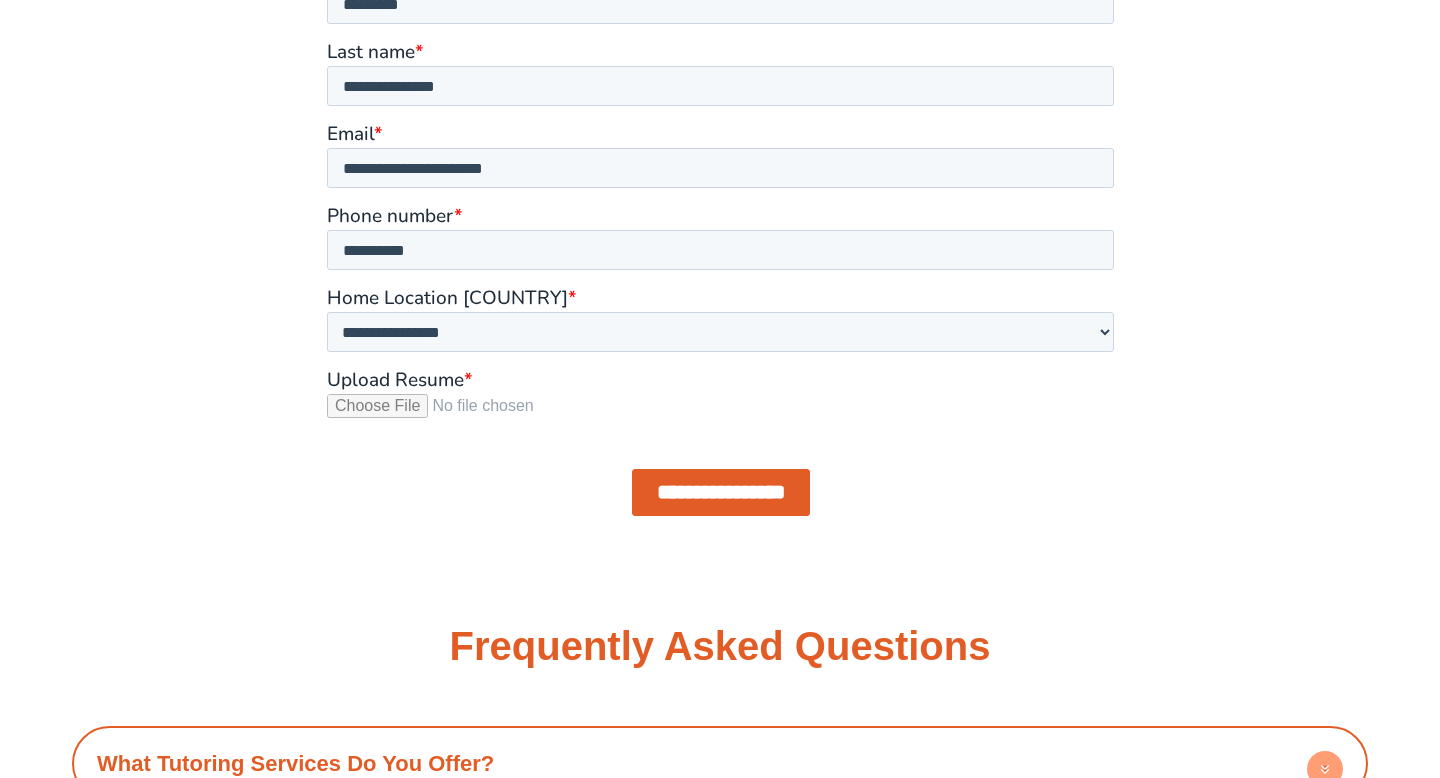 click on "Upload Resume *" at bounding box center [719, 415] 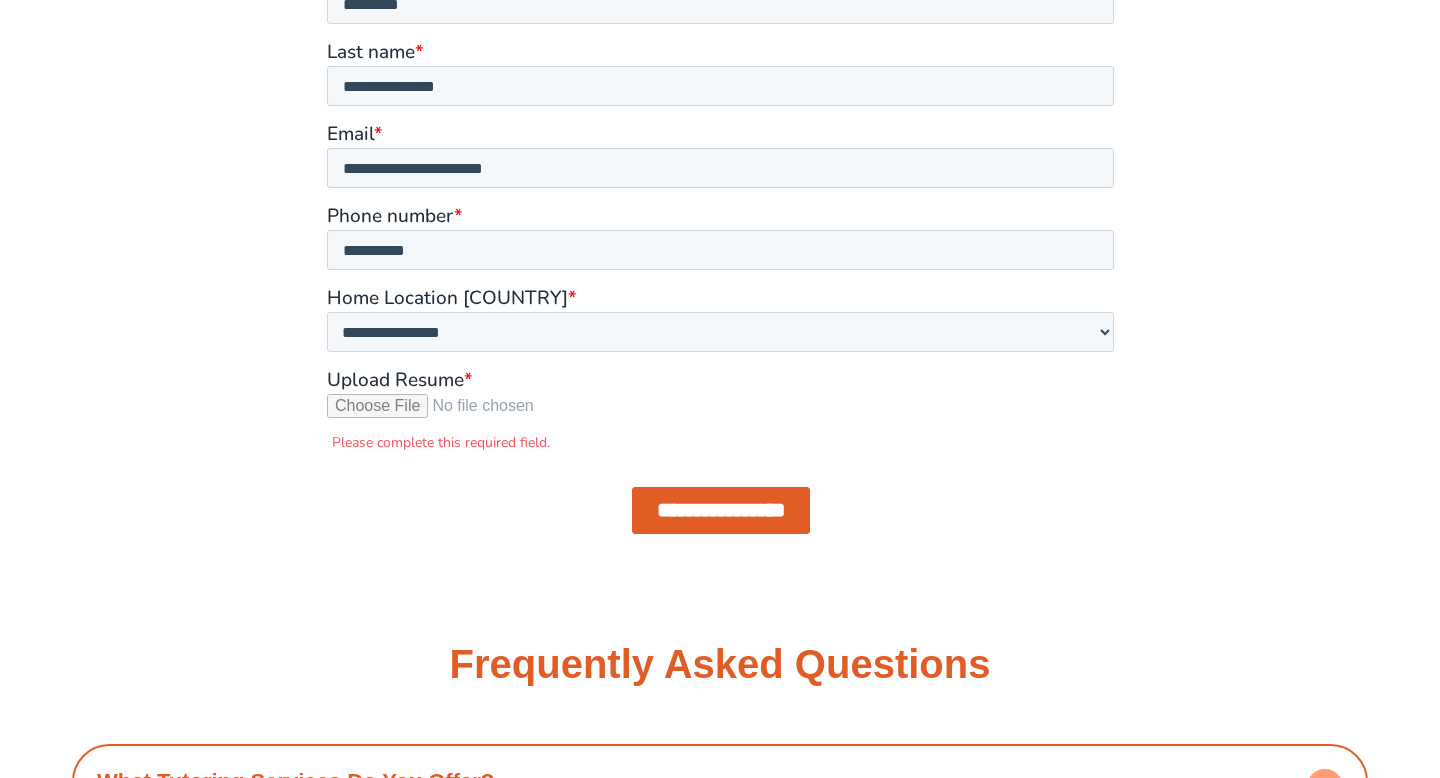 type on "**********" 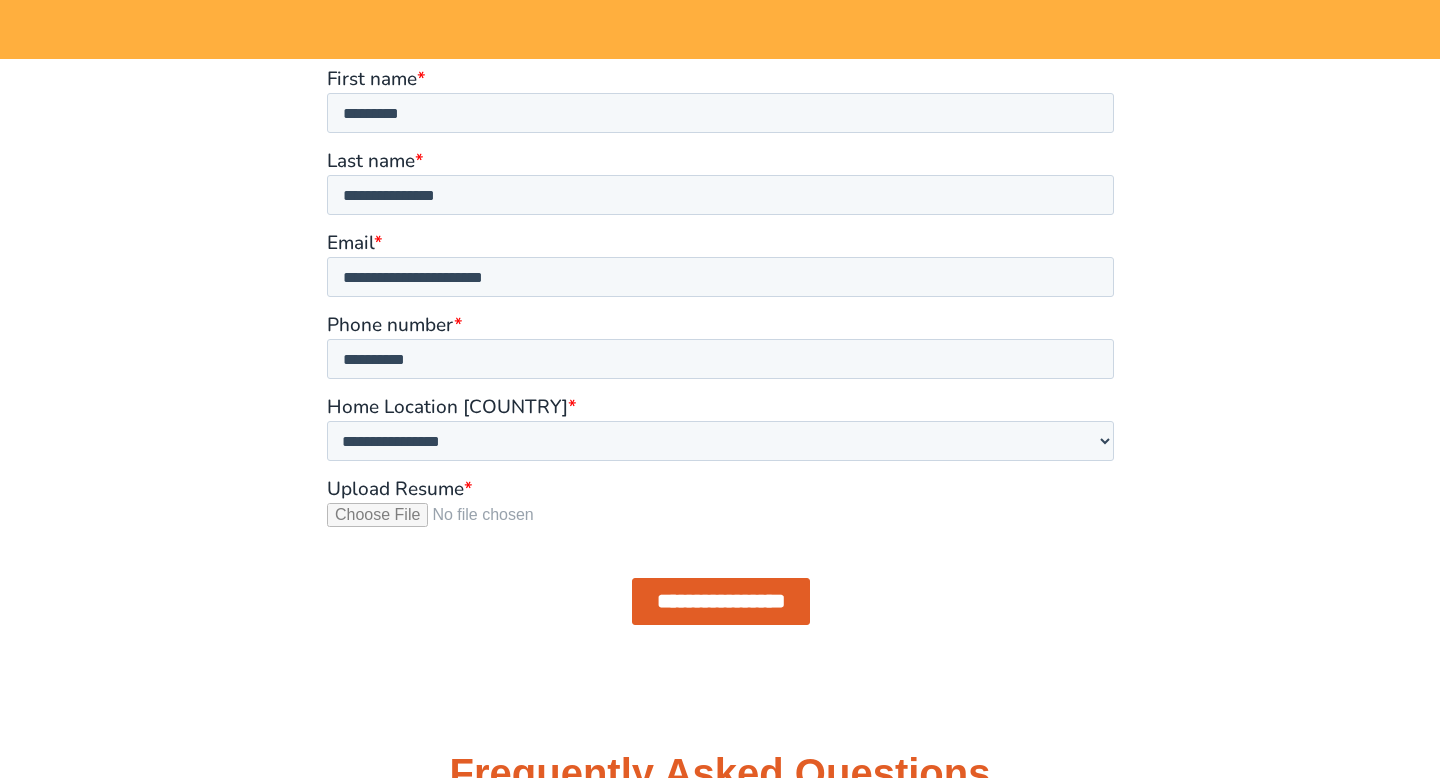 scroll, scrollTop: 1639, scrollLeft: 0, axis: vertical 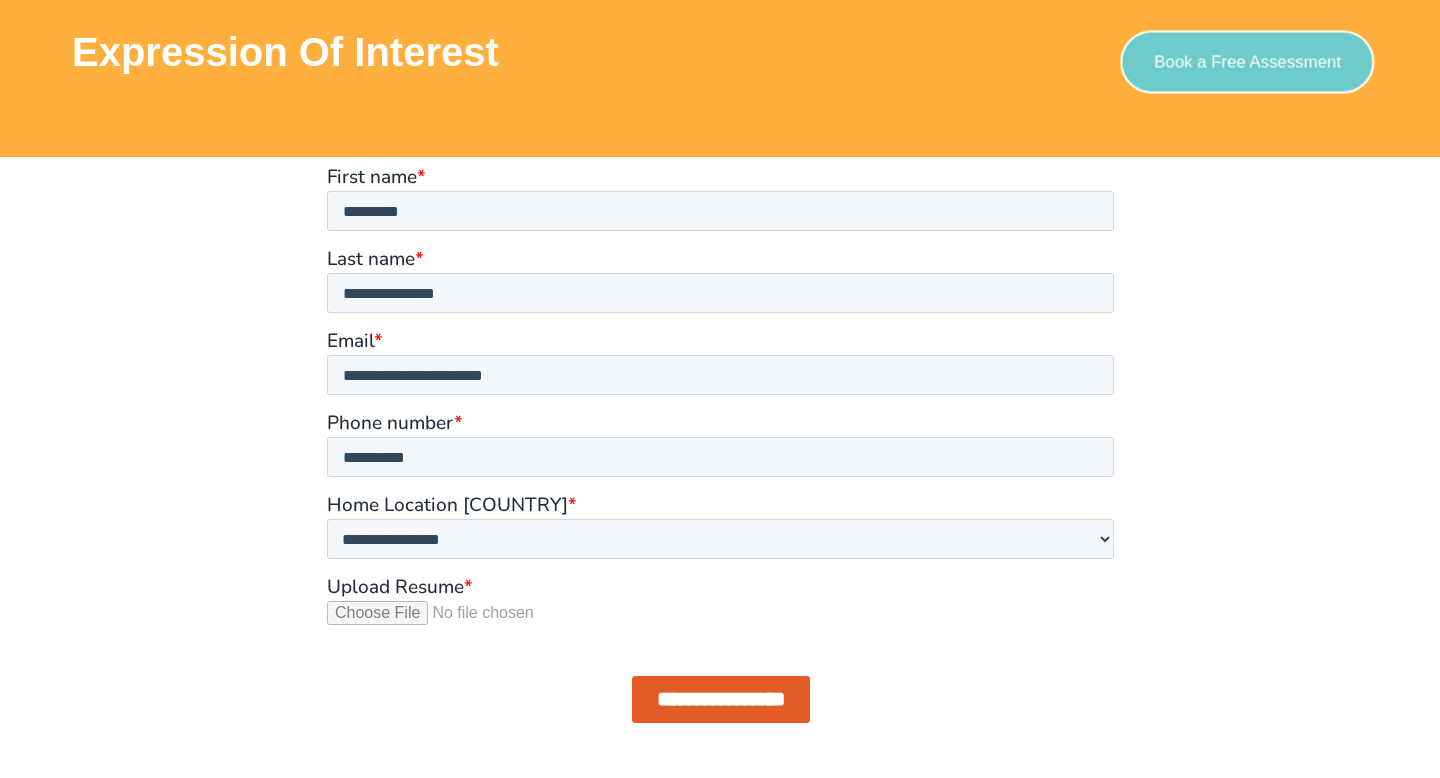 click on "Book a Free Assessment" at bounding box center (1247, 62) 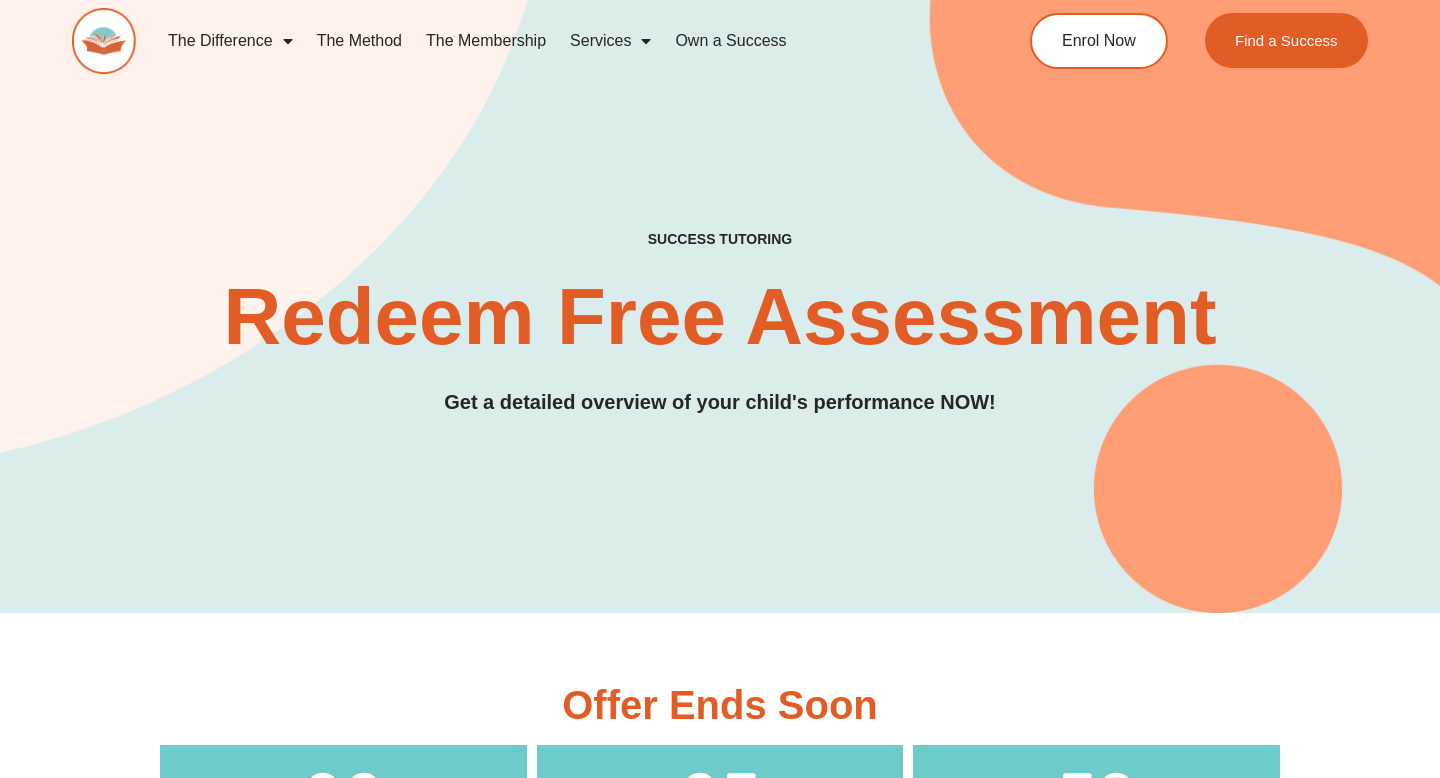 scroll, scrollTop: 0, scrollLeft: 0, axis: both 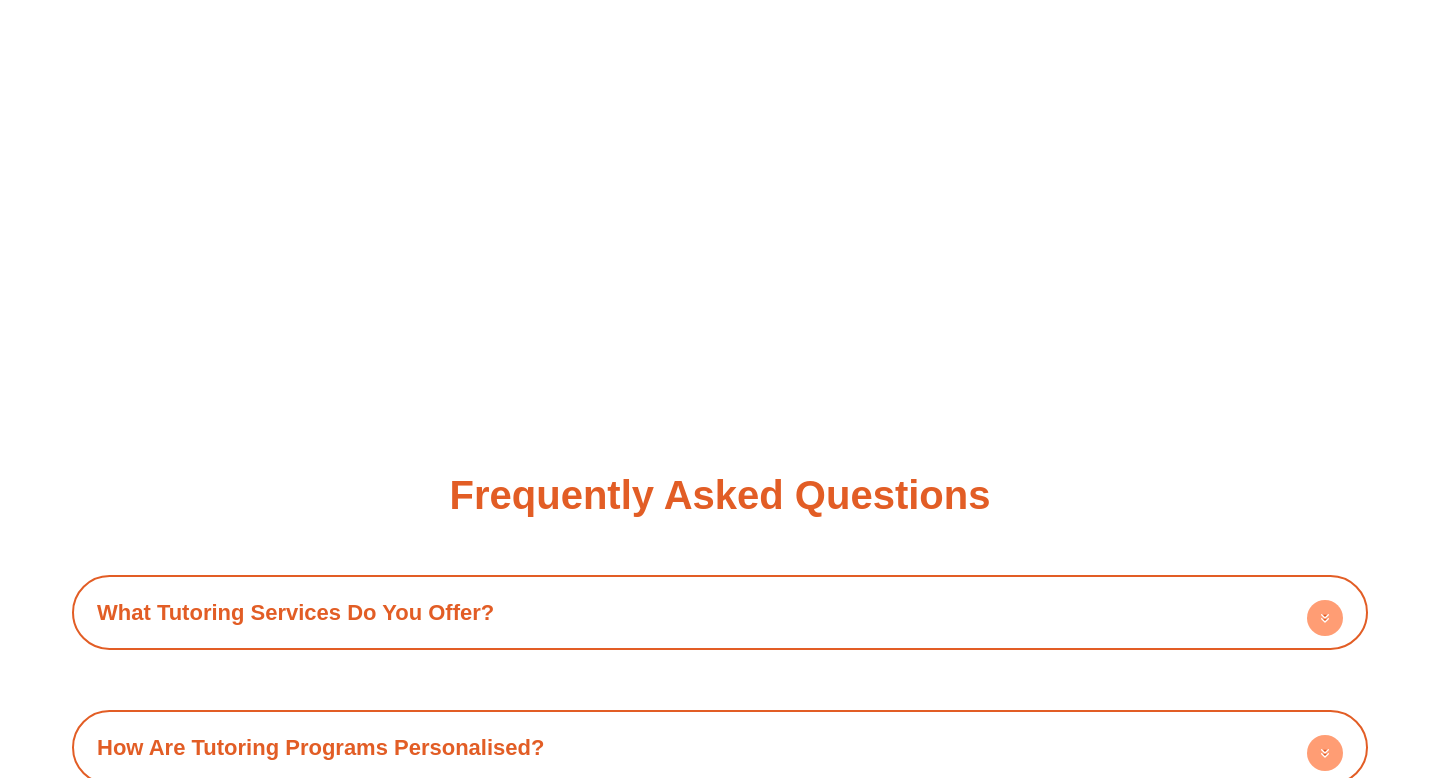 select on "**********" 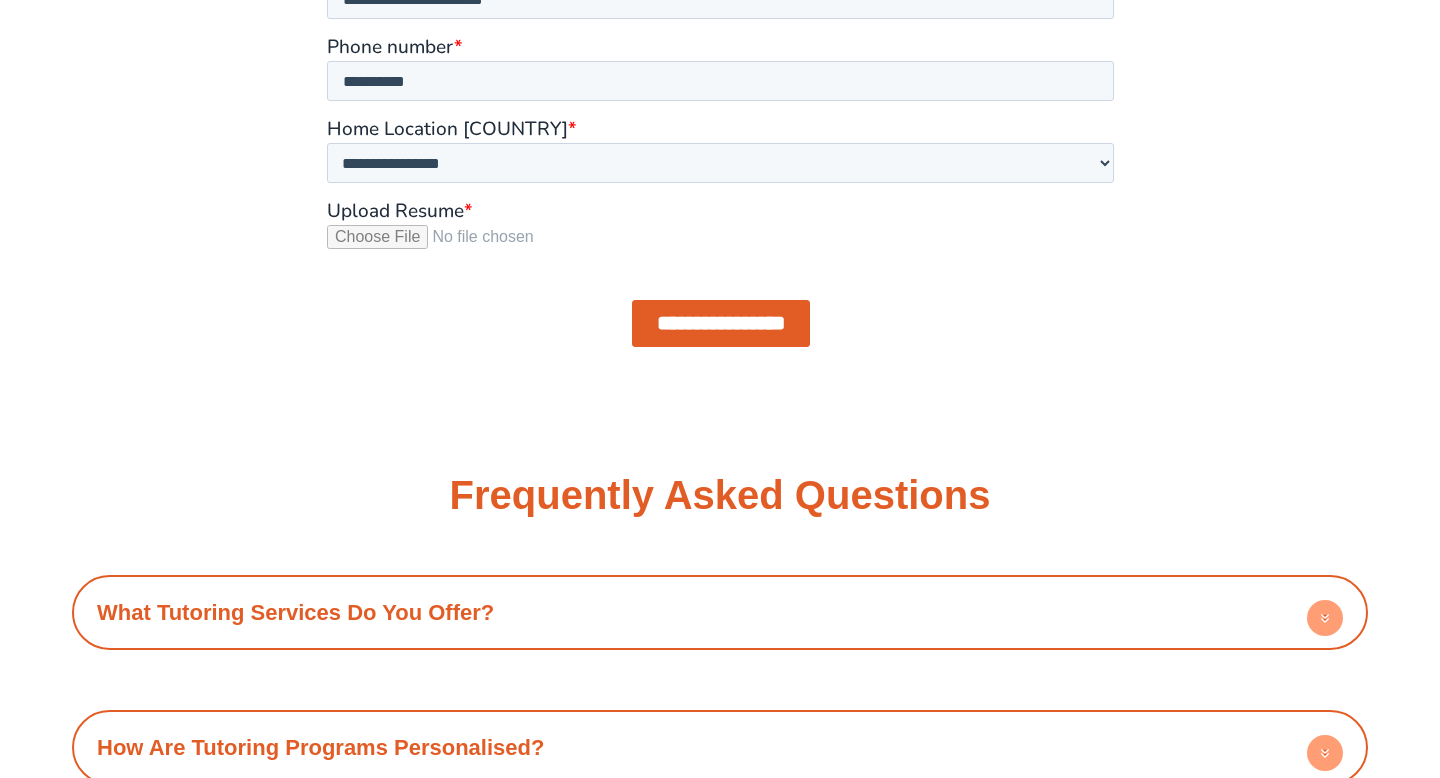 scroll, scrollTop: 0, scrollLeft: 0, axis: both 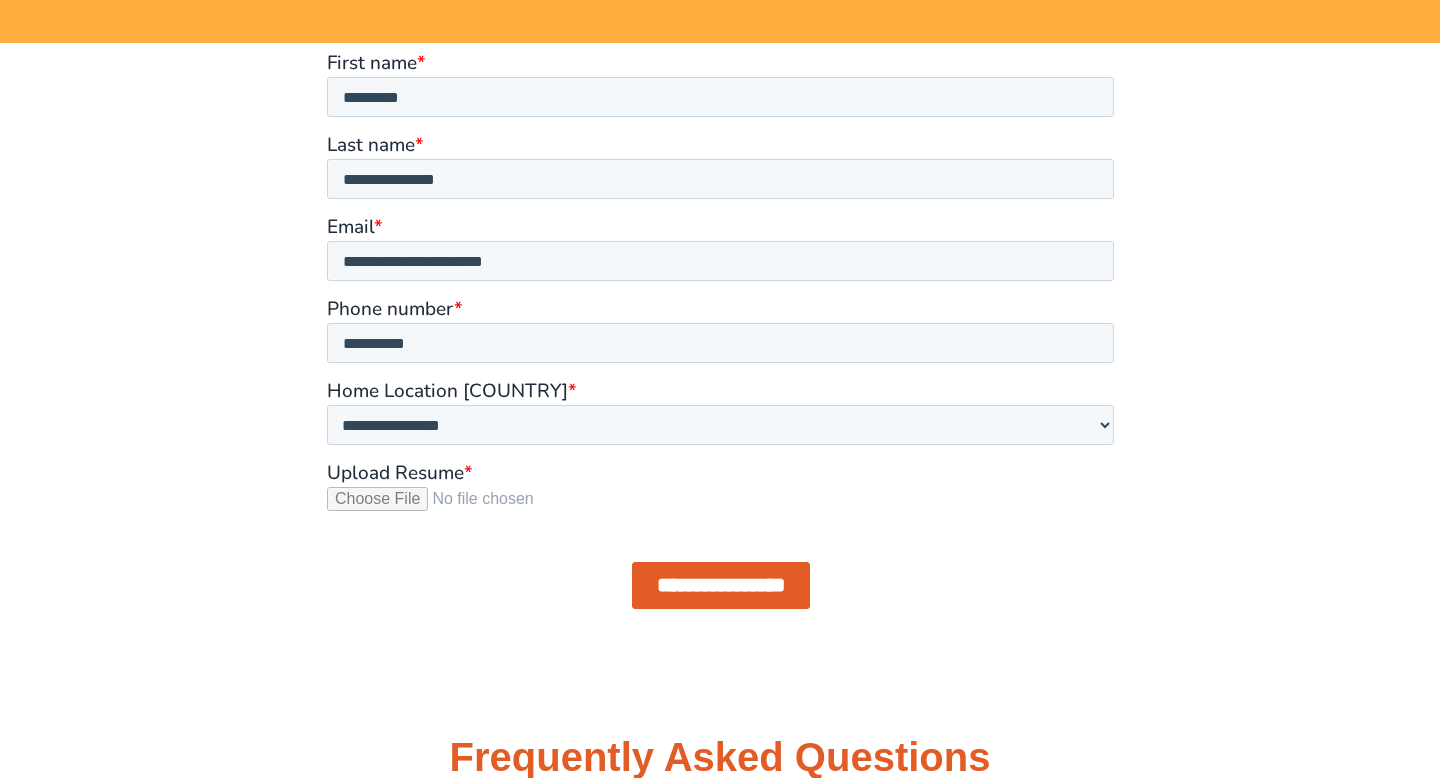 click on "**********" at bounding box center [720, 585] 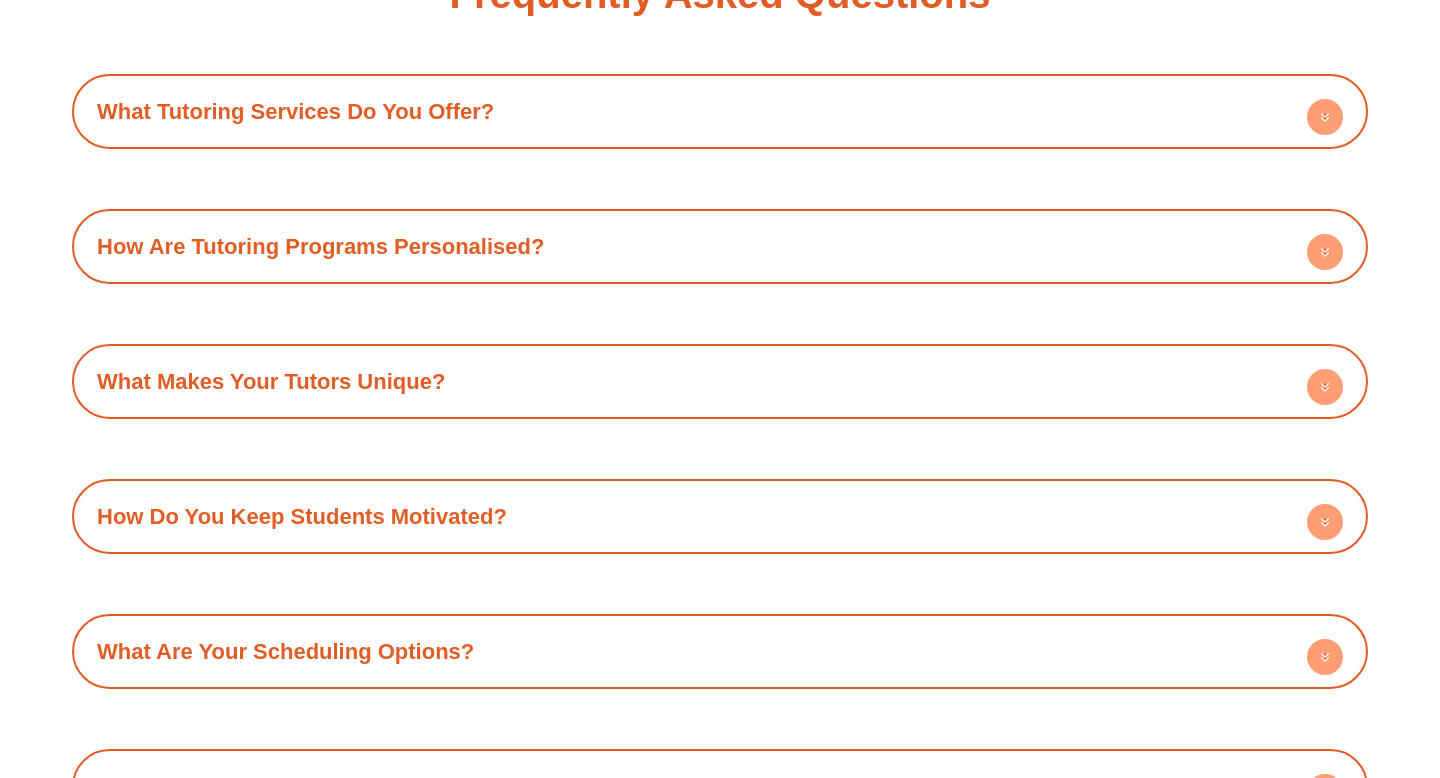 scroll, scrollTop: 2414, scrollLeft: 0, axis: vertical 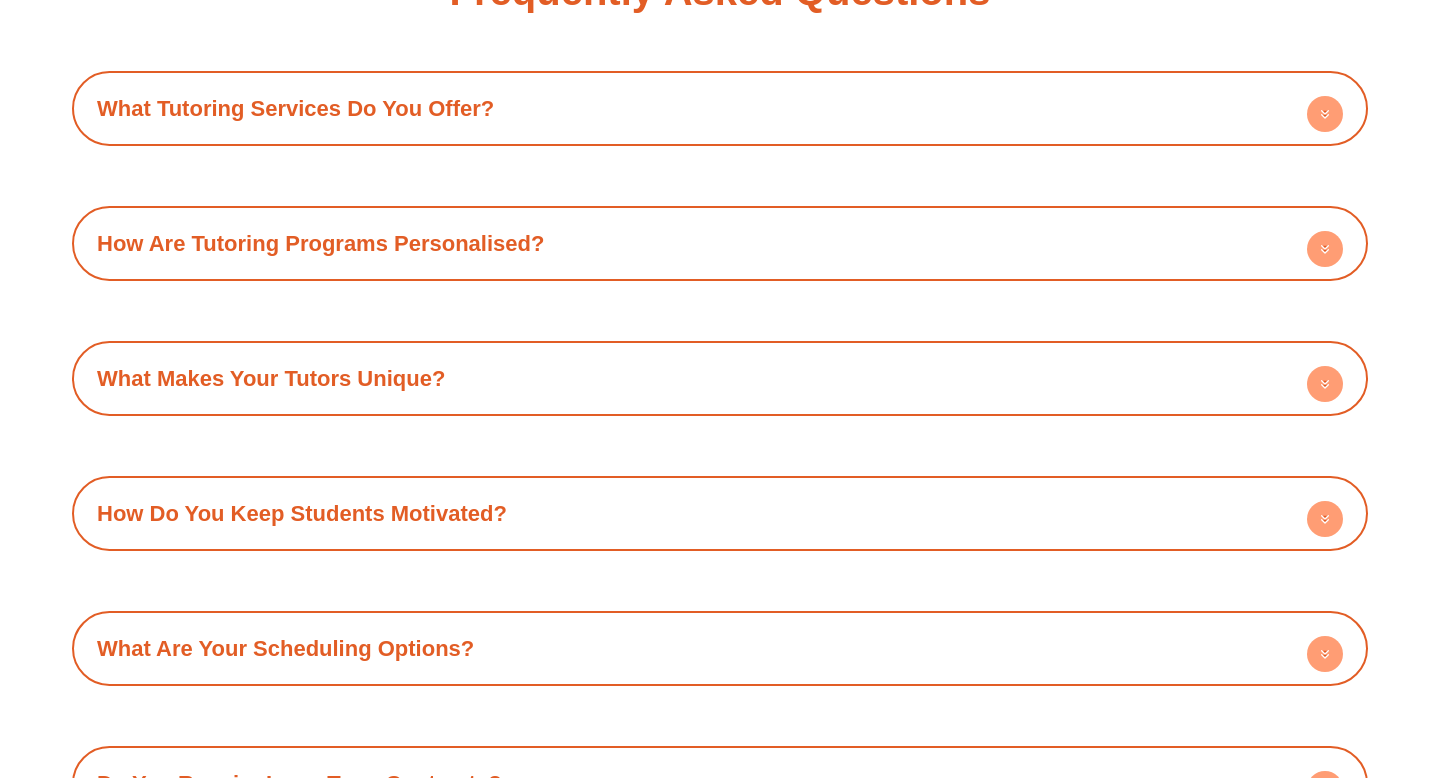 click on "What Tutoring Services Do You Offer?" at bounding box center [720, 108] 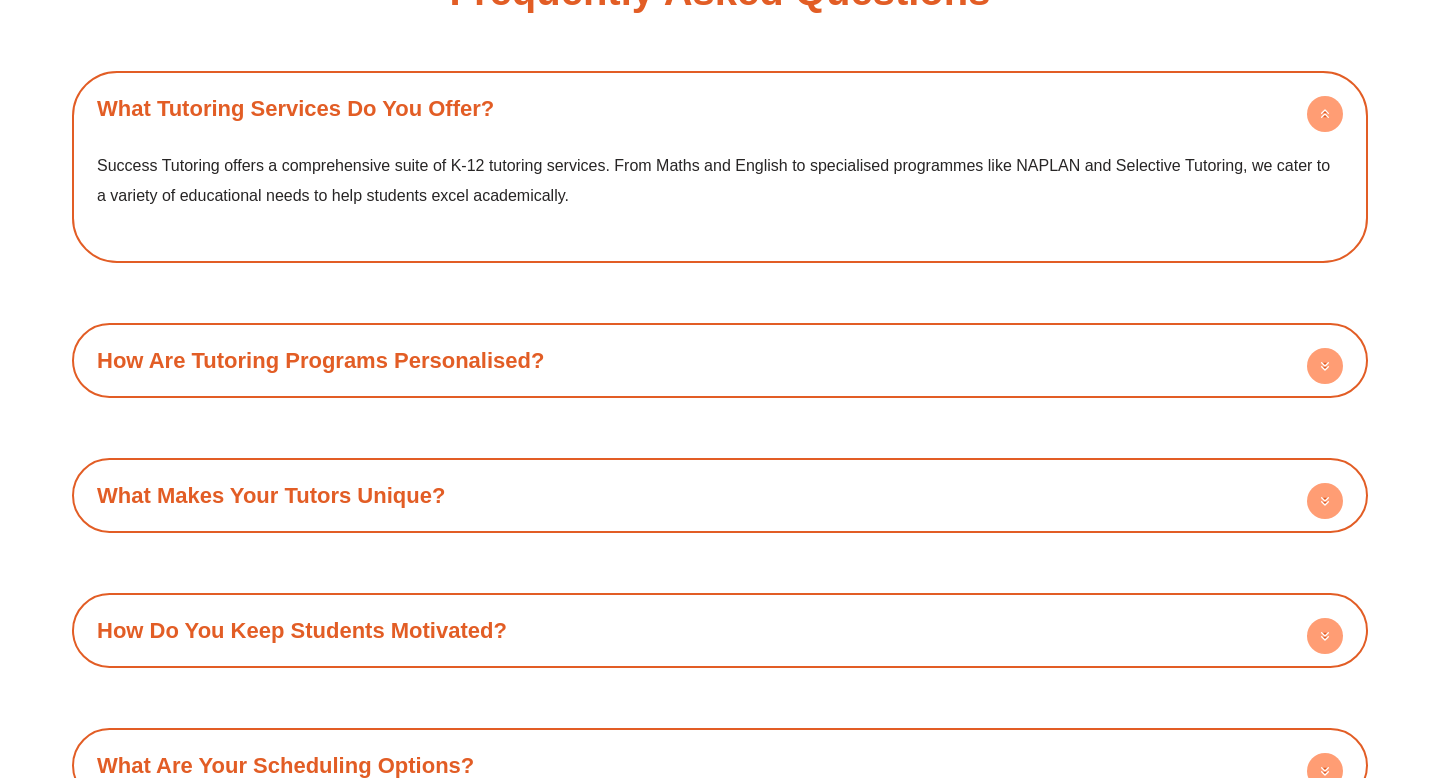 click on "What Tutoring Services Do You Offer?" at bounding box center [720, 108] 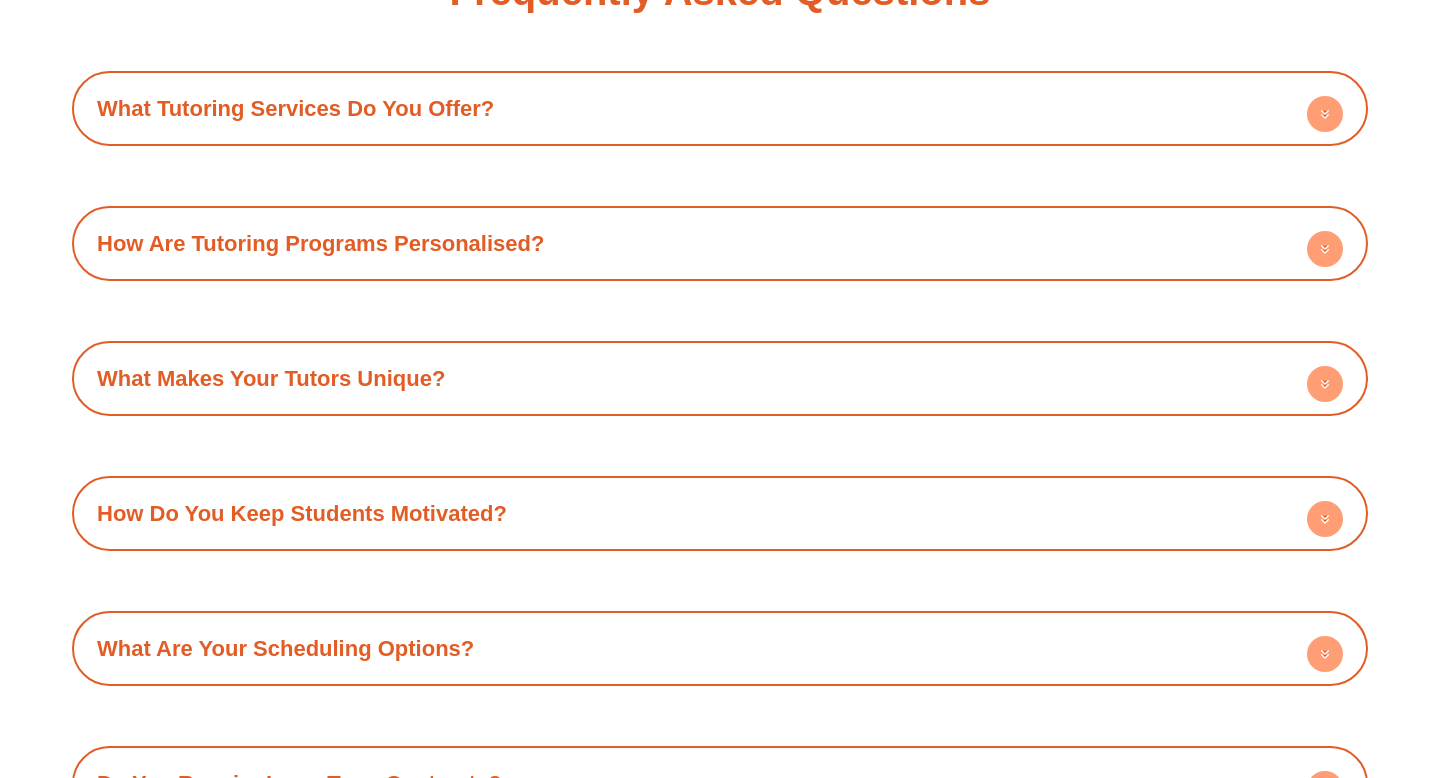 click on "How Are Tutoring Programs Personalised?" at bounding box center (720, 243) 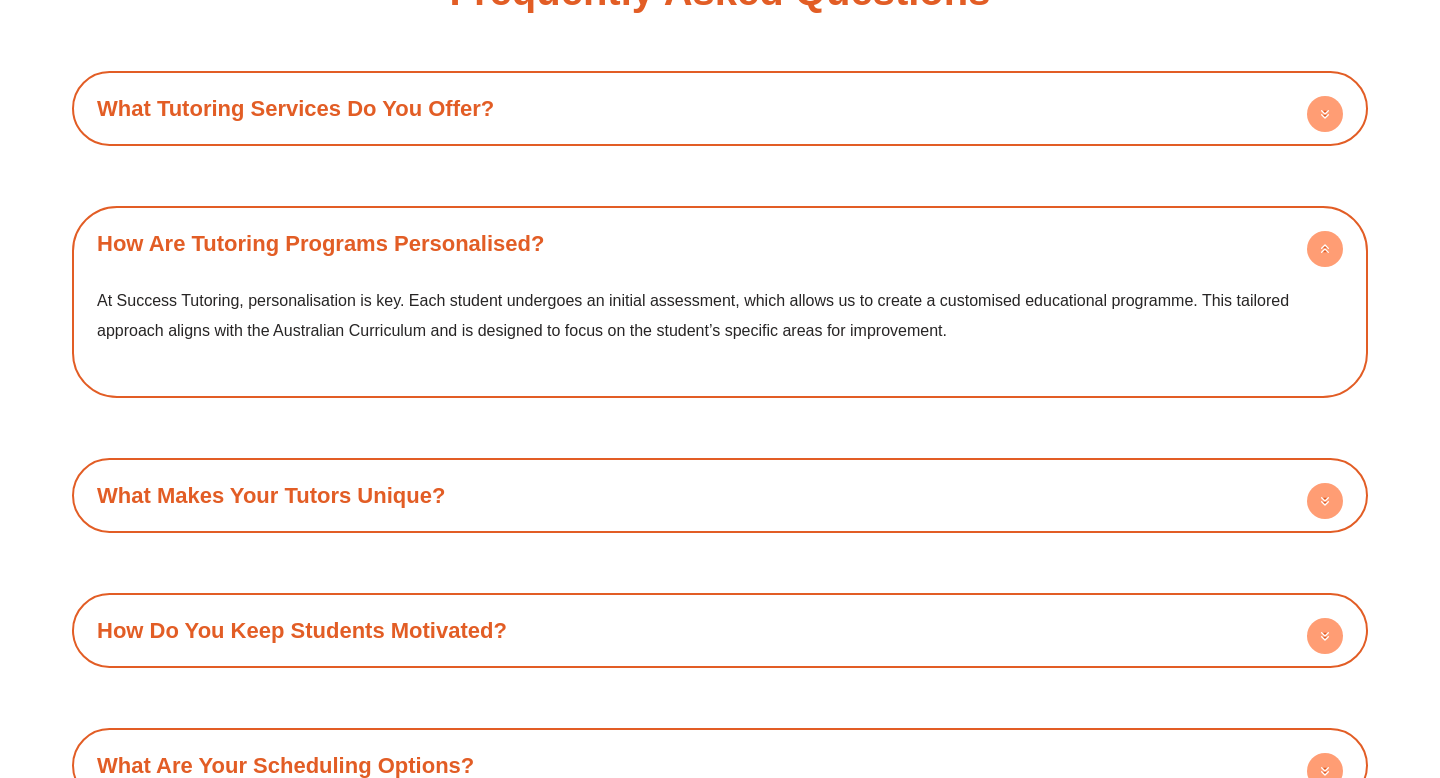 click on "How Are Tutoring Programs Personalised?" at bounding box center (720, 243) 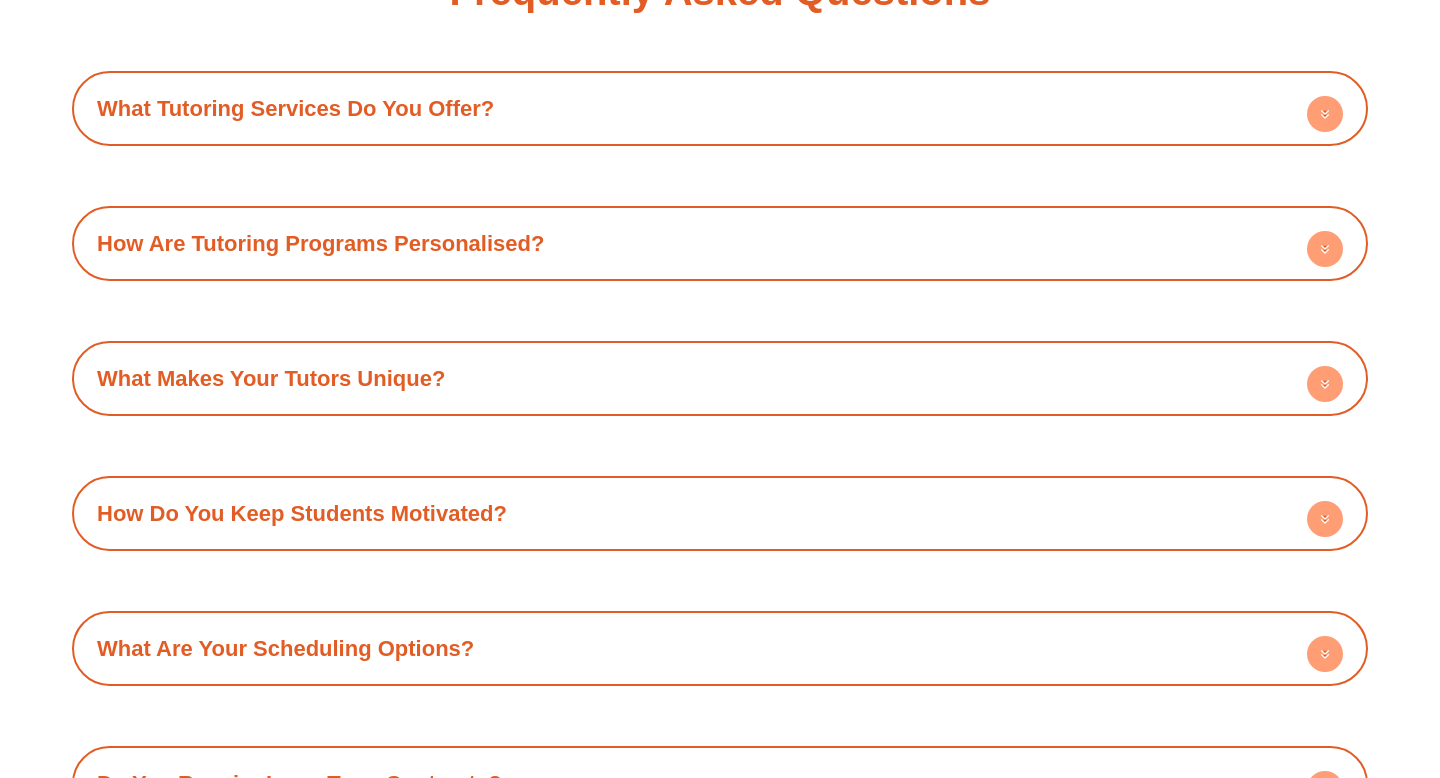 click on "What Makes Your Tutors Unique?" at bounding box center [720, 378] 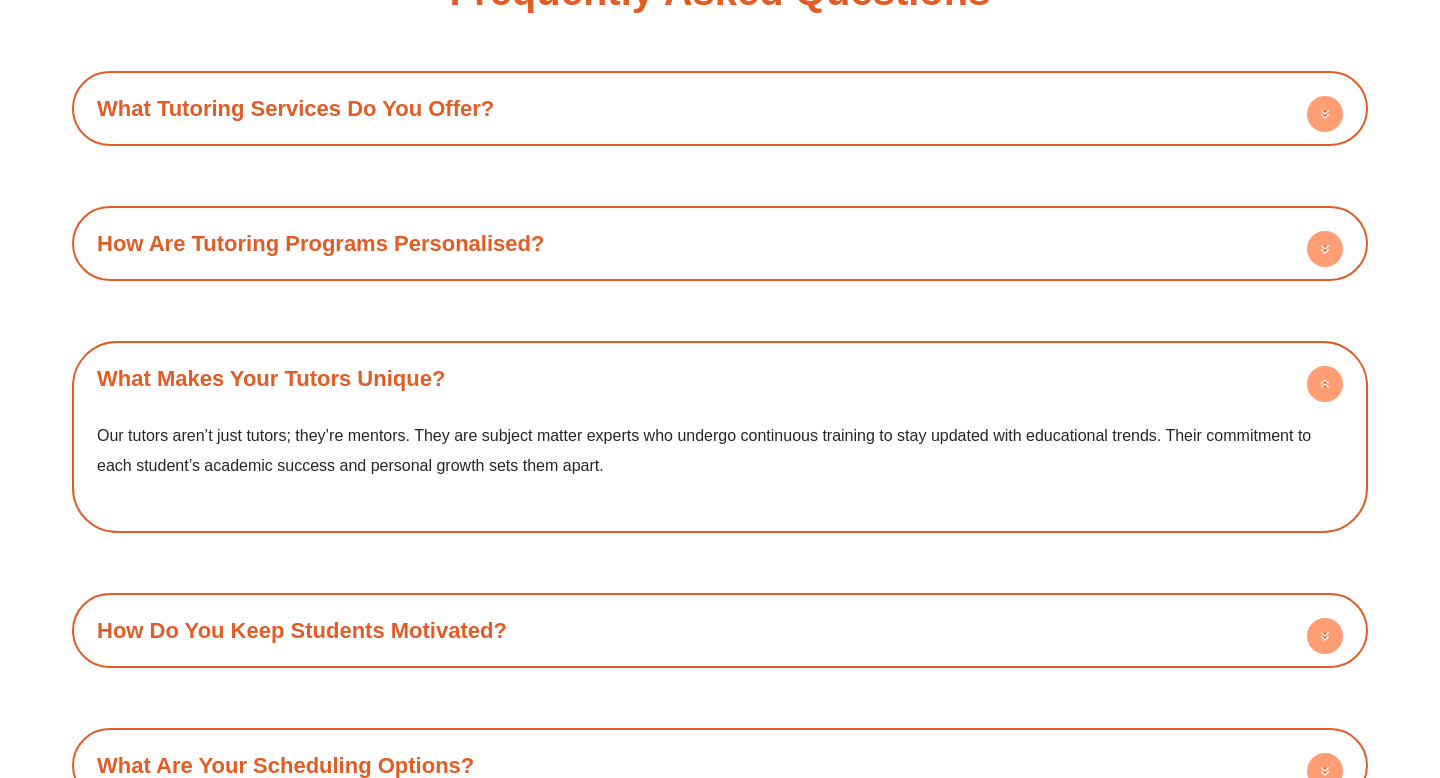 click on "What Makes Your Tutors Unique?" at bounding box center (720, 378) 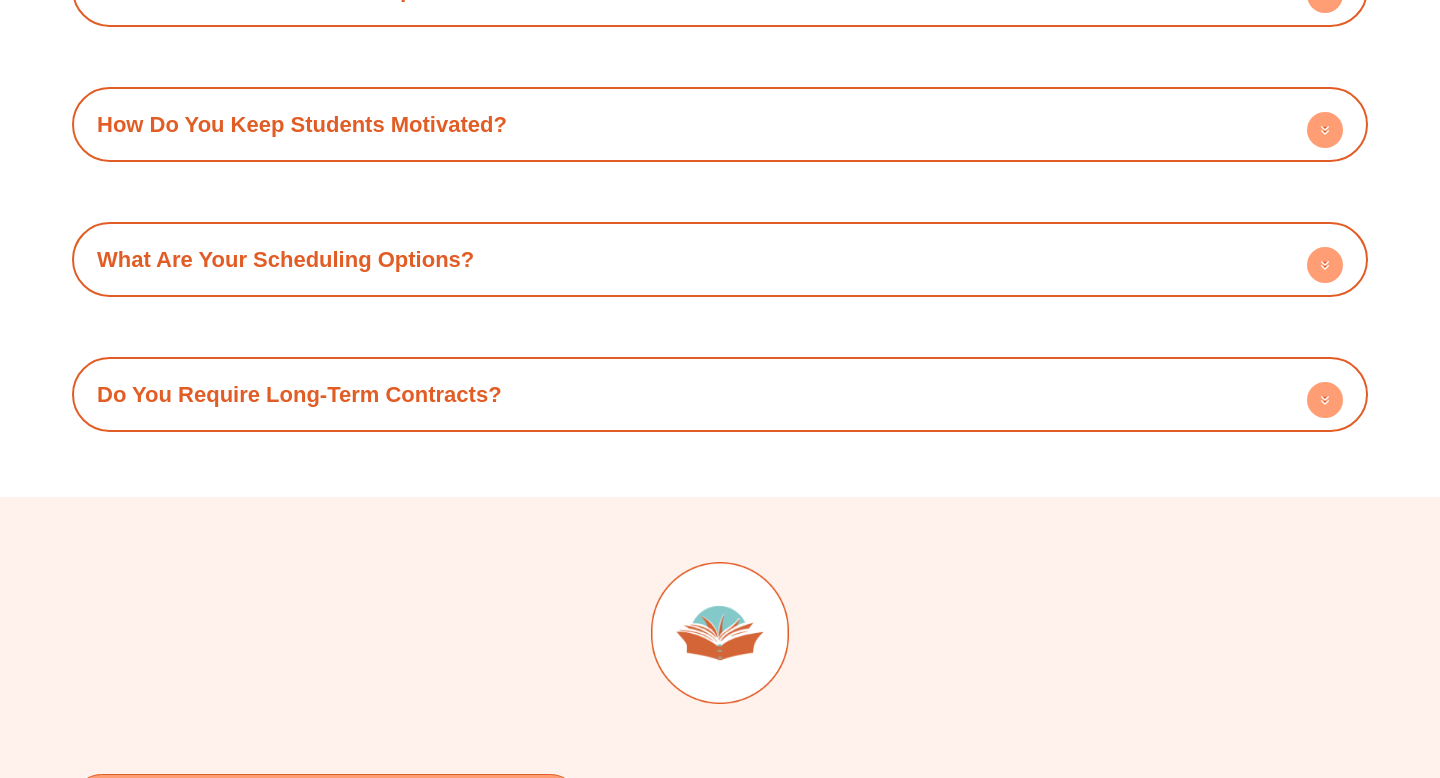 scroll, scrollTop: 2801, scrollLeft: 0, axis: vertical 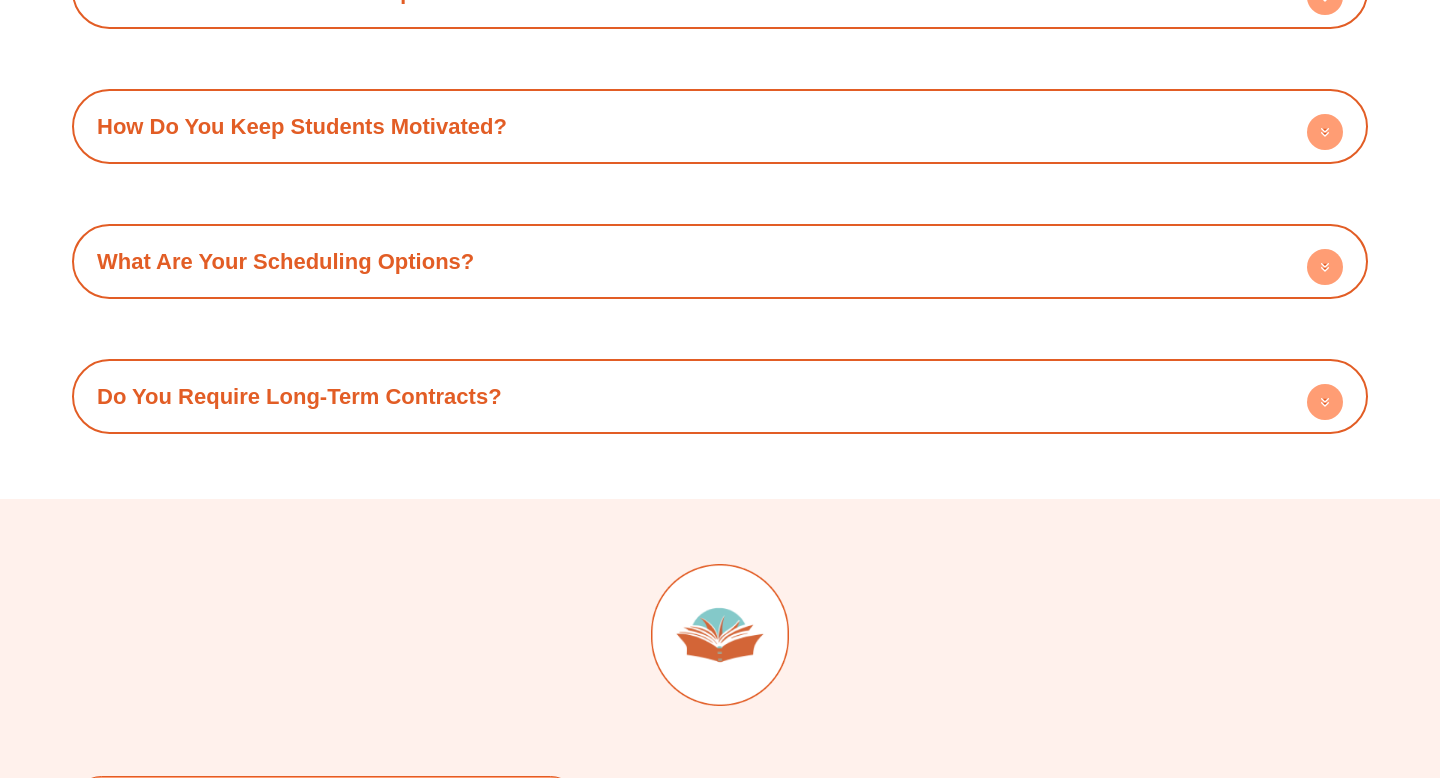 click on "What Are Your Scheduling Options?" at bounding box center [720, 261] 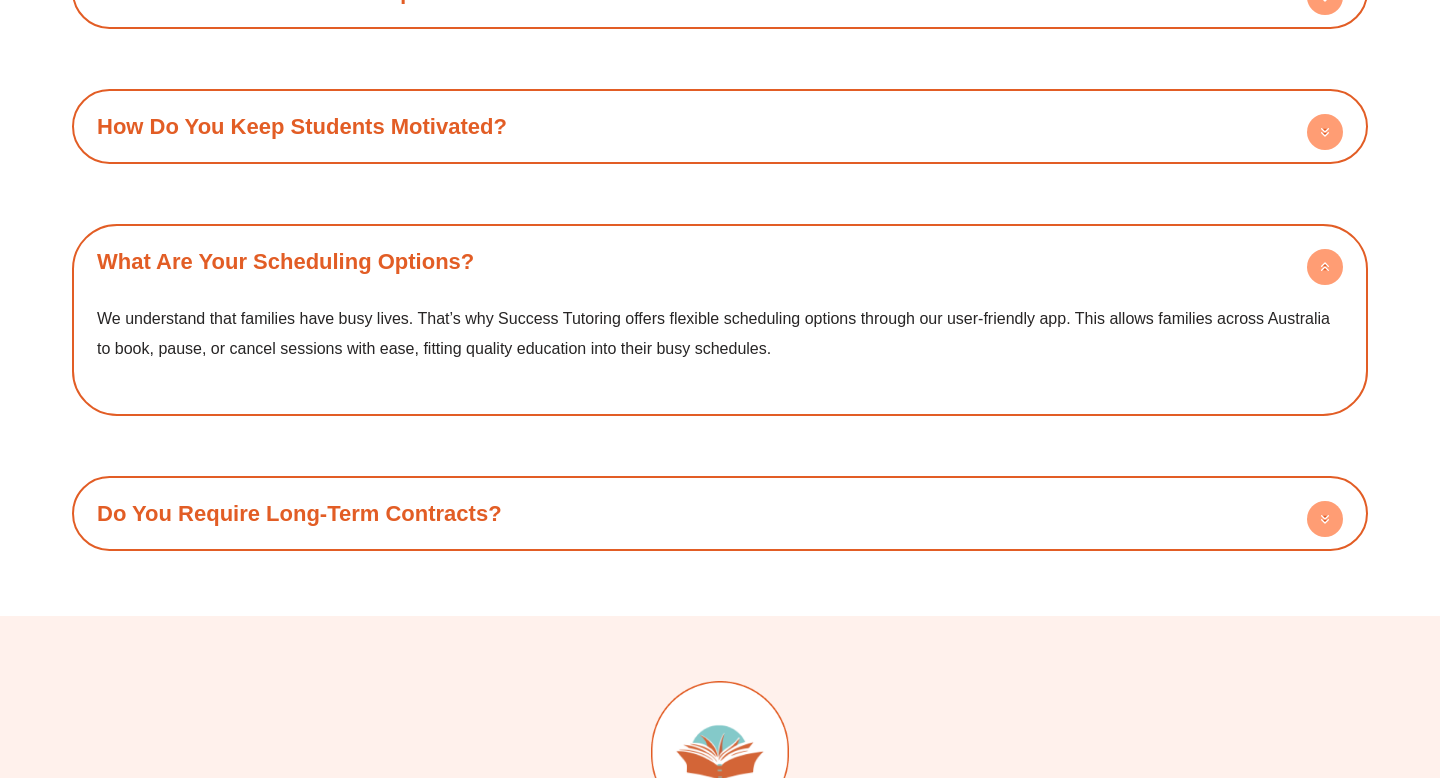 click on "What Are Your Scheduling Options?" at bounding box center [720, 261] 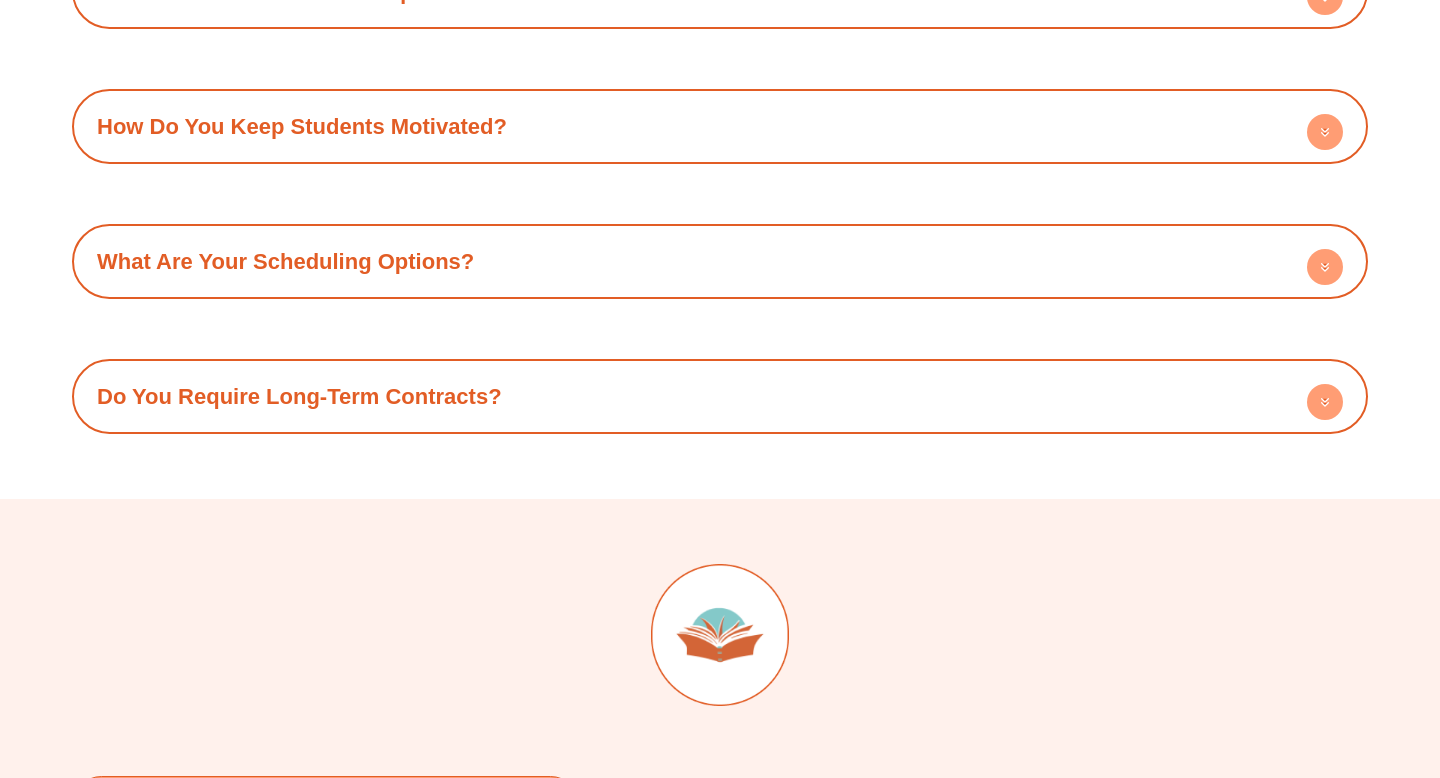 click on "Do You Require Long-Term Contracts?" at bounding box center [720, 396] 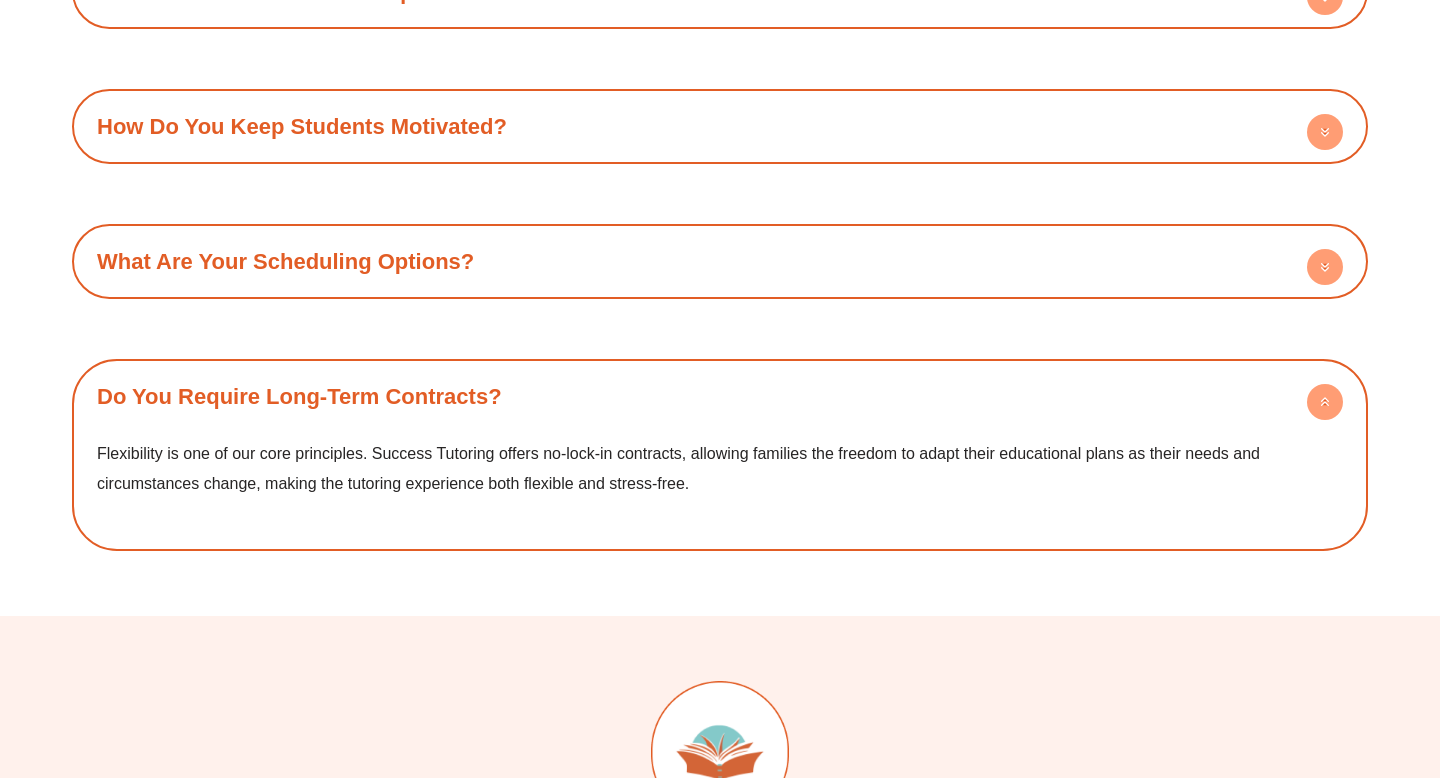 click on "Do You Require Long-Term Contracts?" at bounding box center (720, 396) 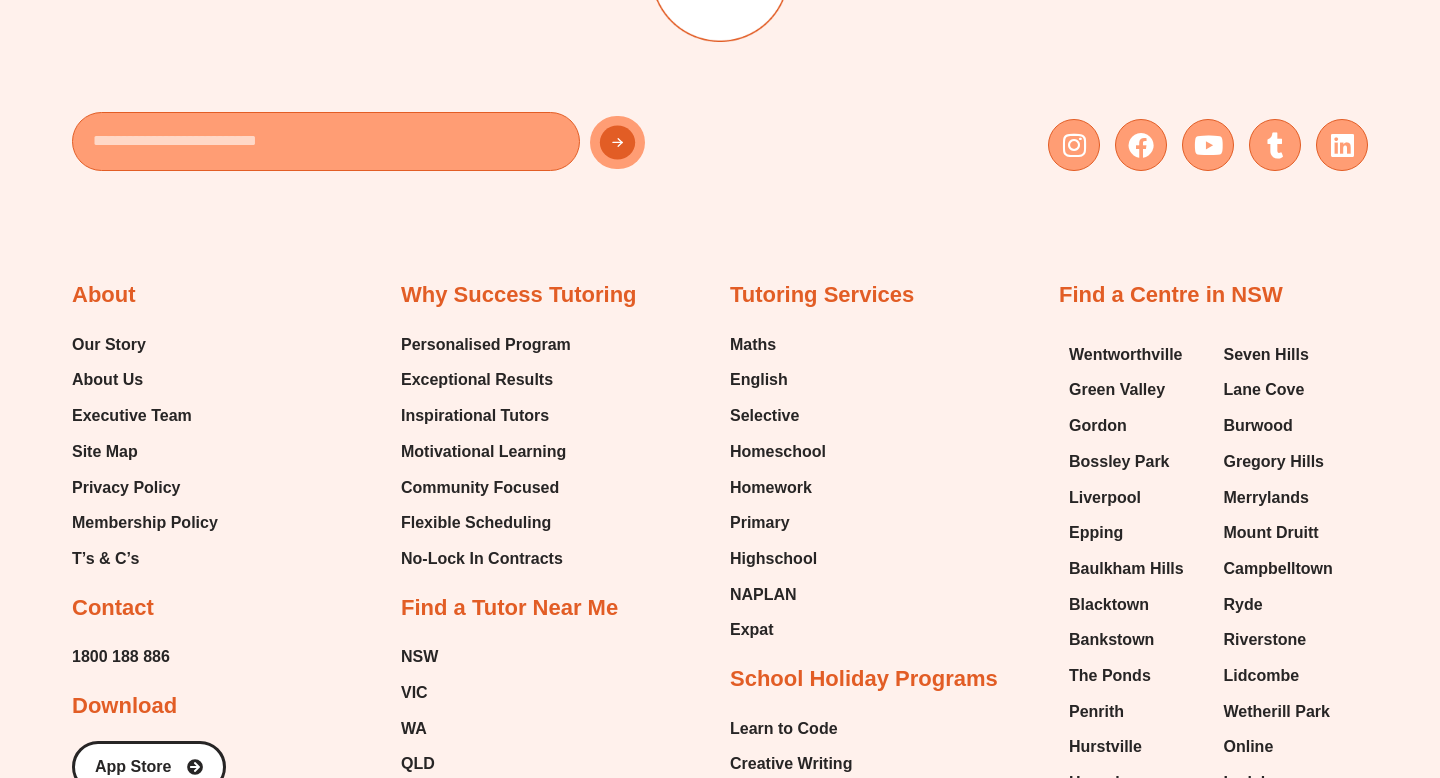 scroll, scrollTop: 3468, scrollLeft: 0, axis: vertical 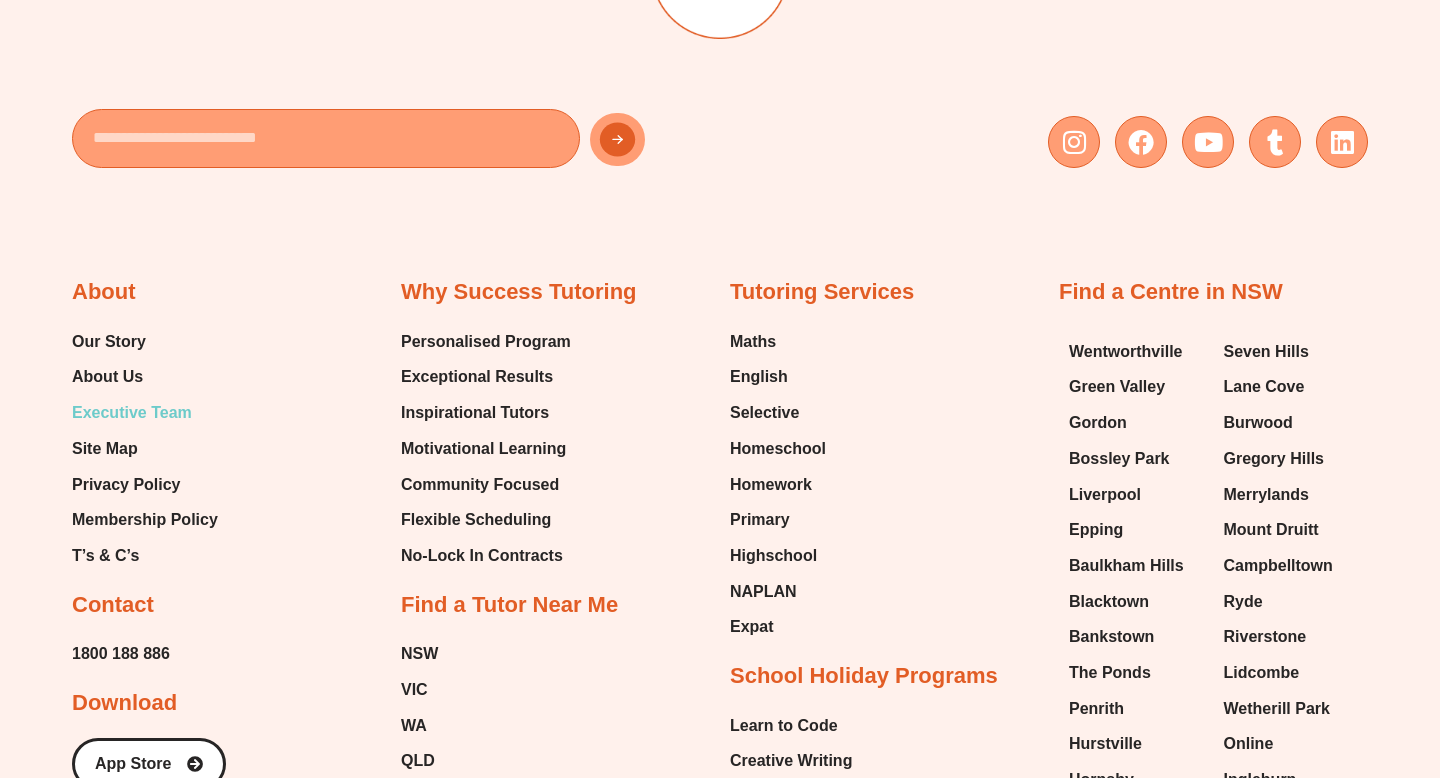 click on "Executive Team" at bounding box center (132, 413) 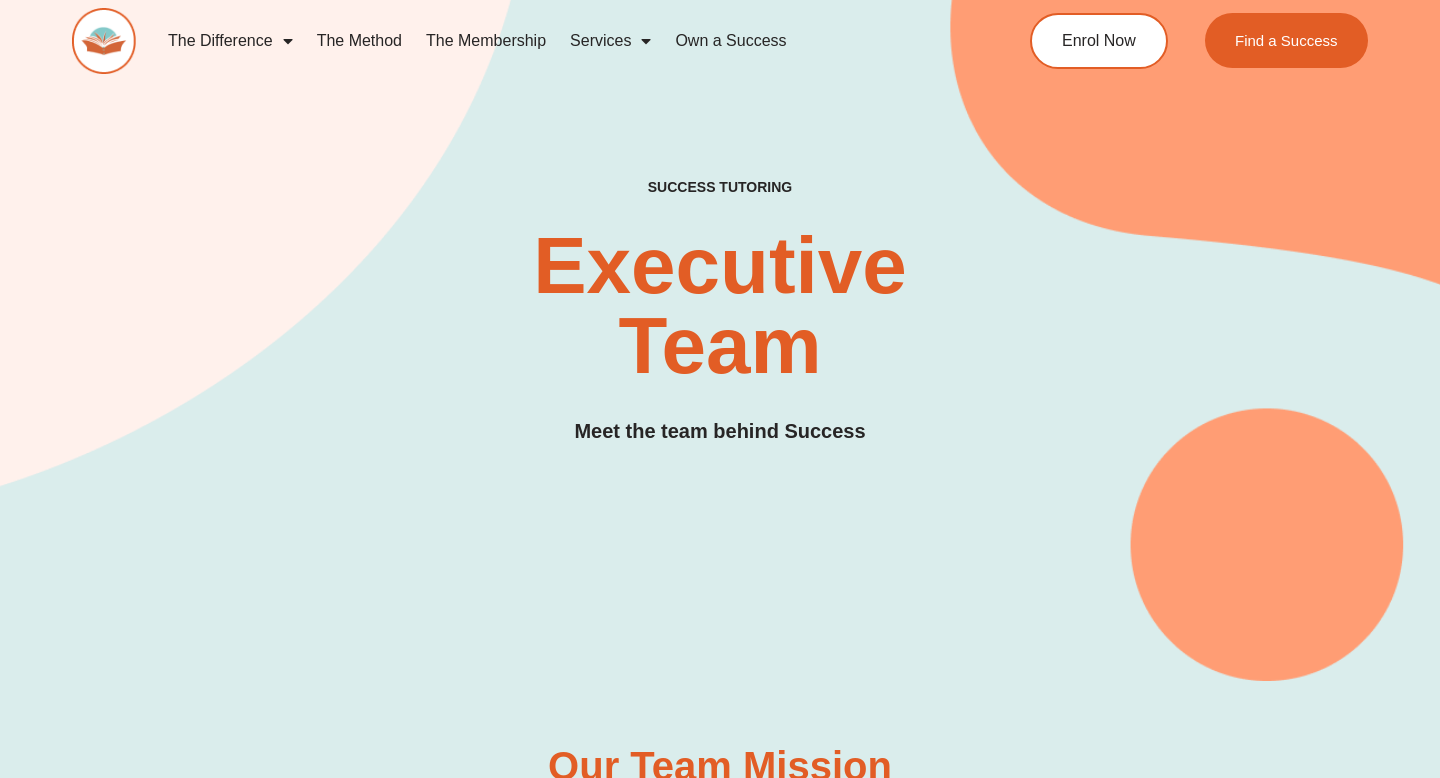 scroll, scrollTop: 532, scrollLeft: 0, axis: vertical 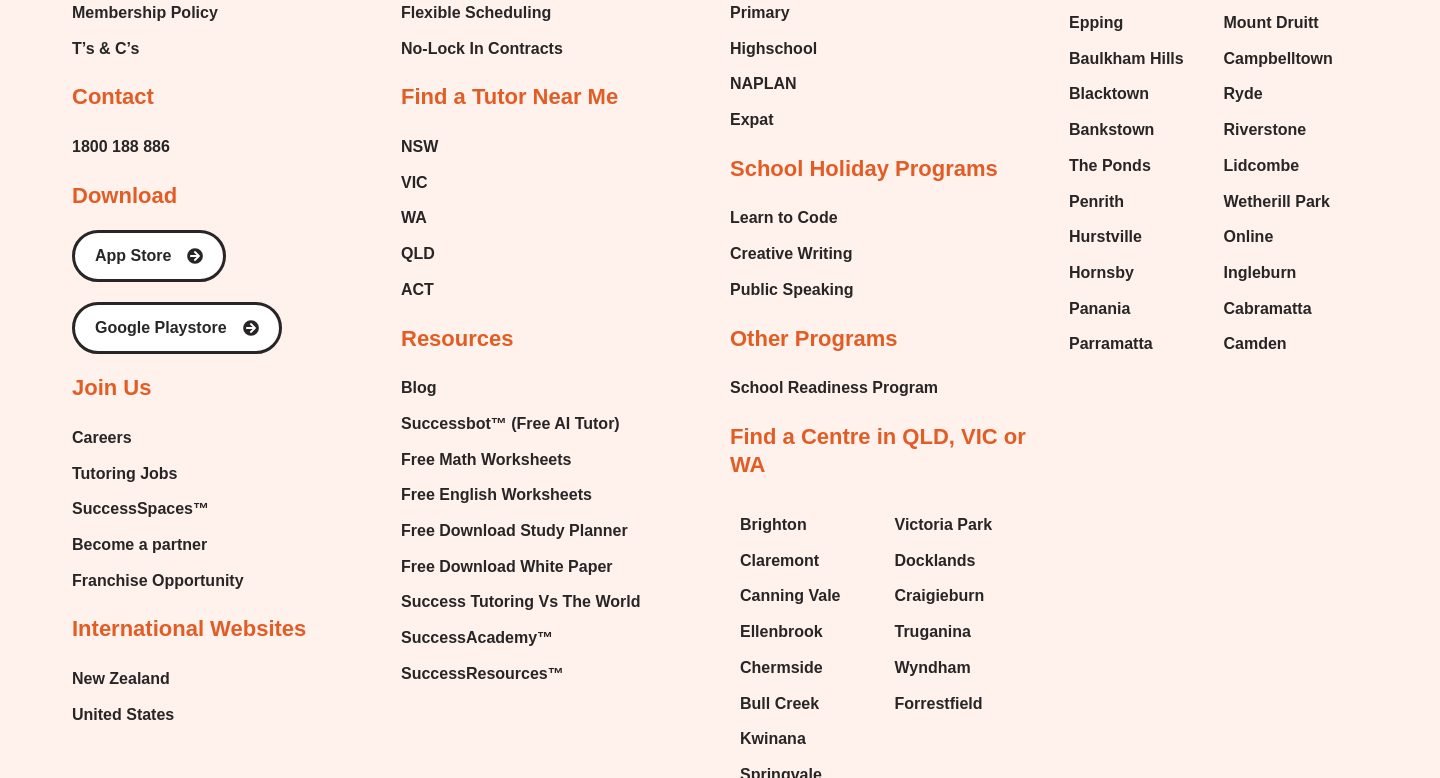 click on "Careers" at bounding box center (102, 438) 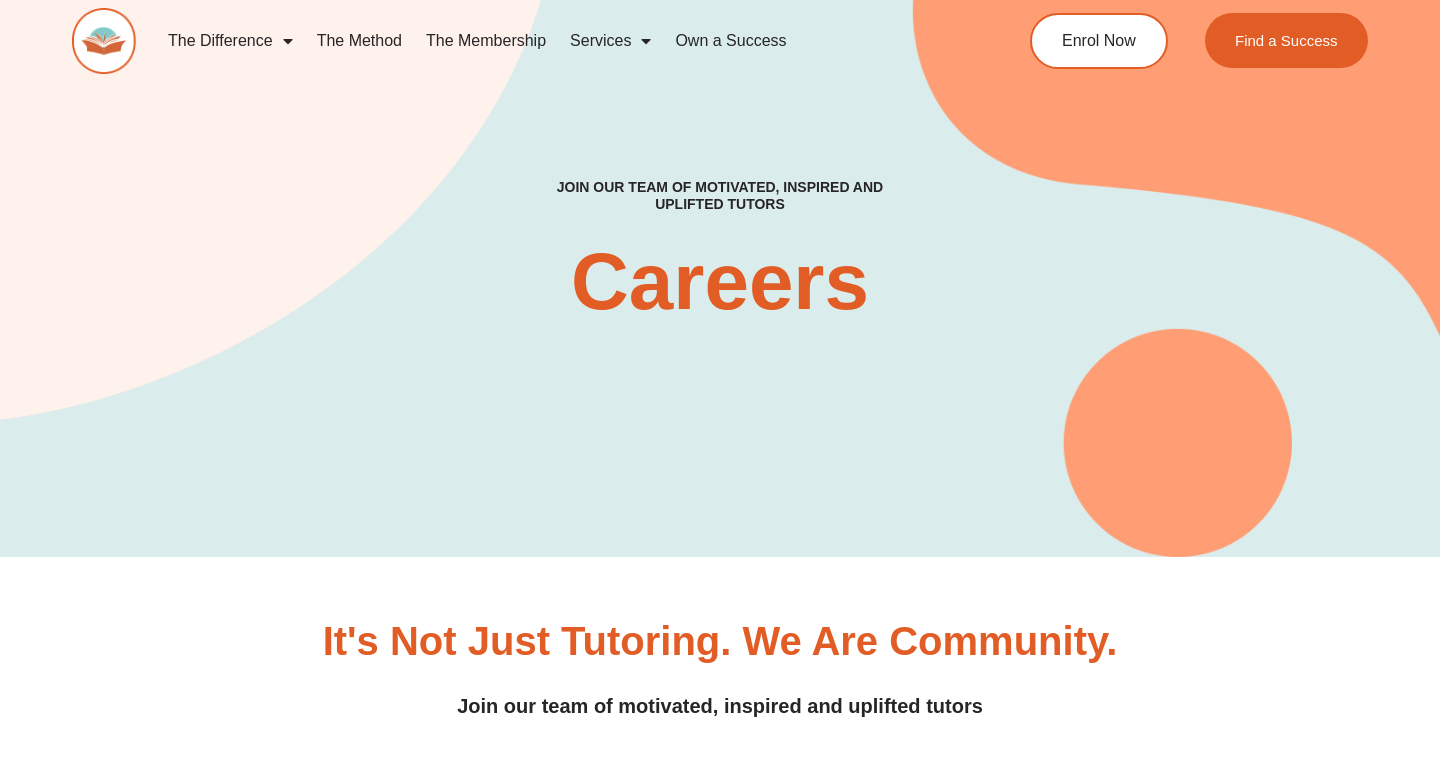 scroll, scrollTop: 624, scrollLeft: 0, axis: vertical 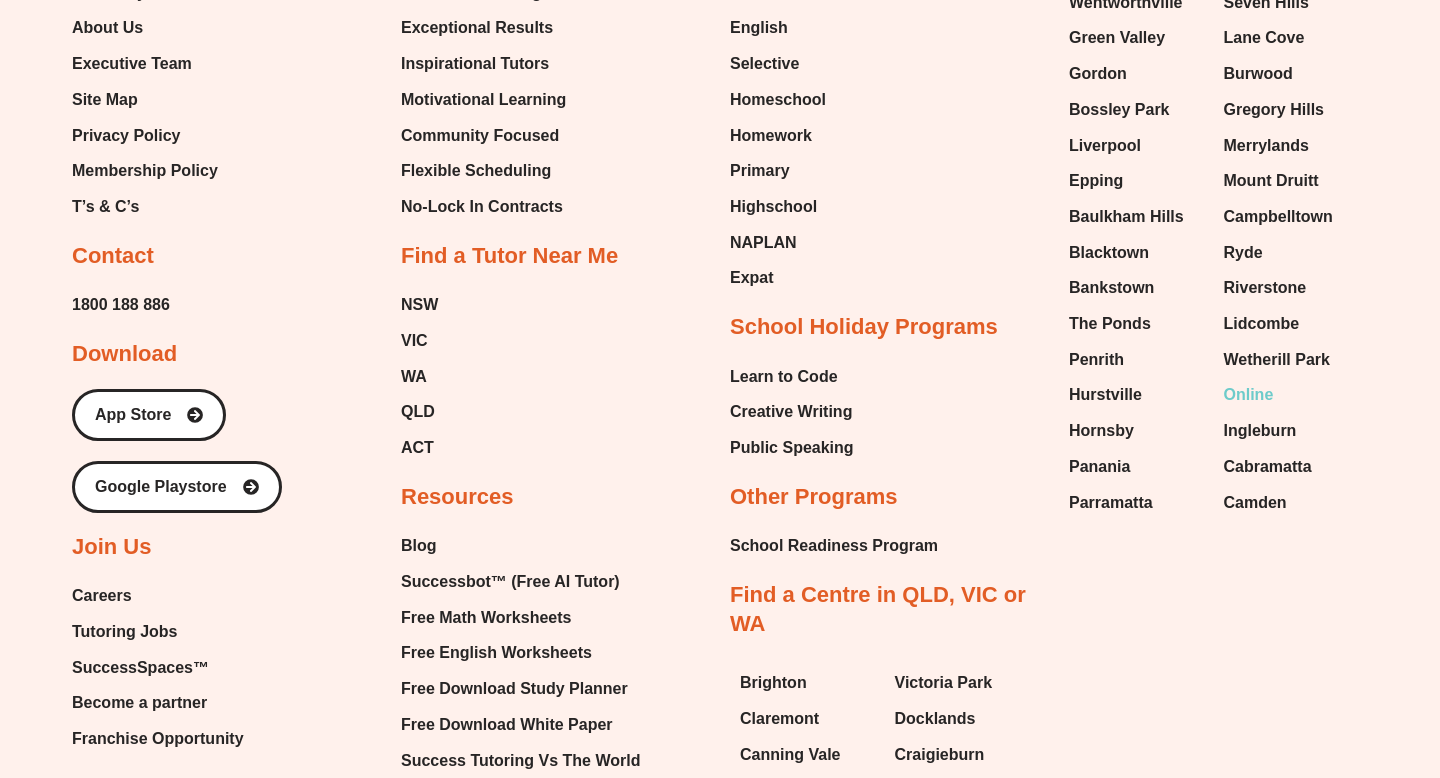 click on "Online" at bounding box center [1249, 395] 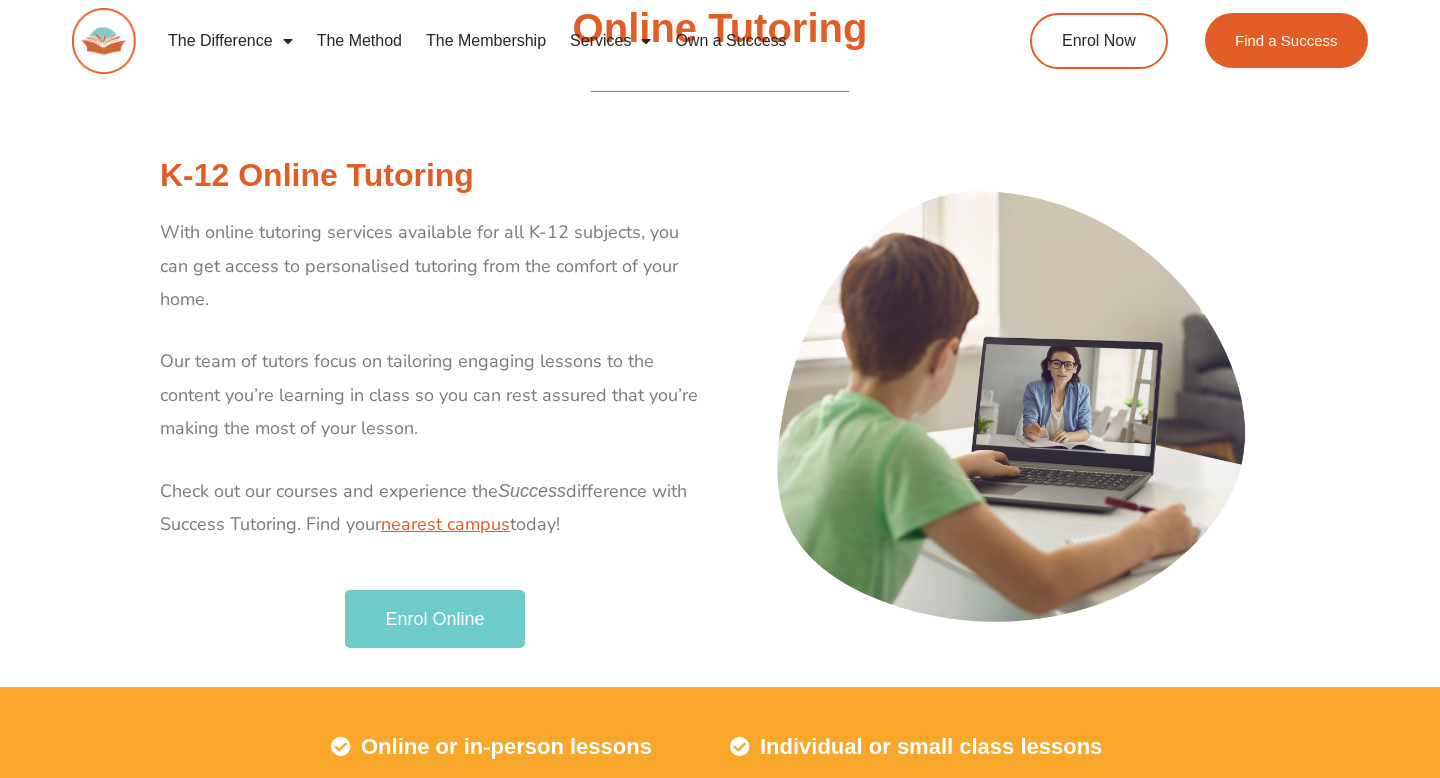 scroll, scrollTop: 0, scrollLeft: 0, axis: both 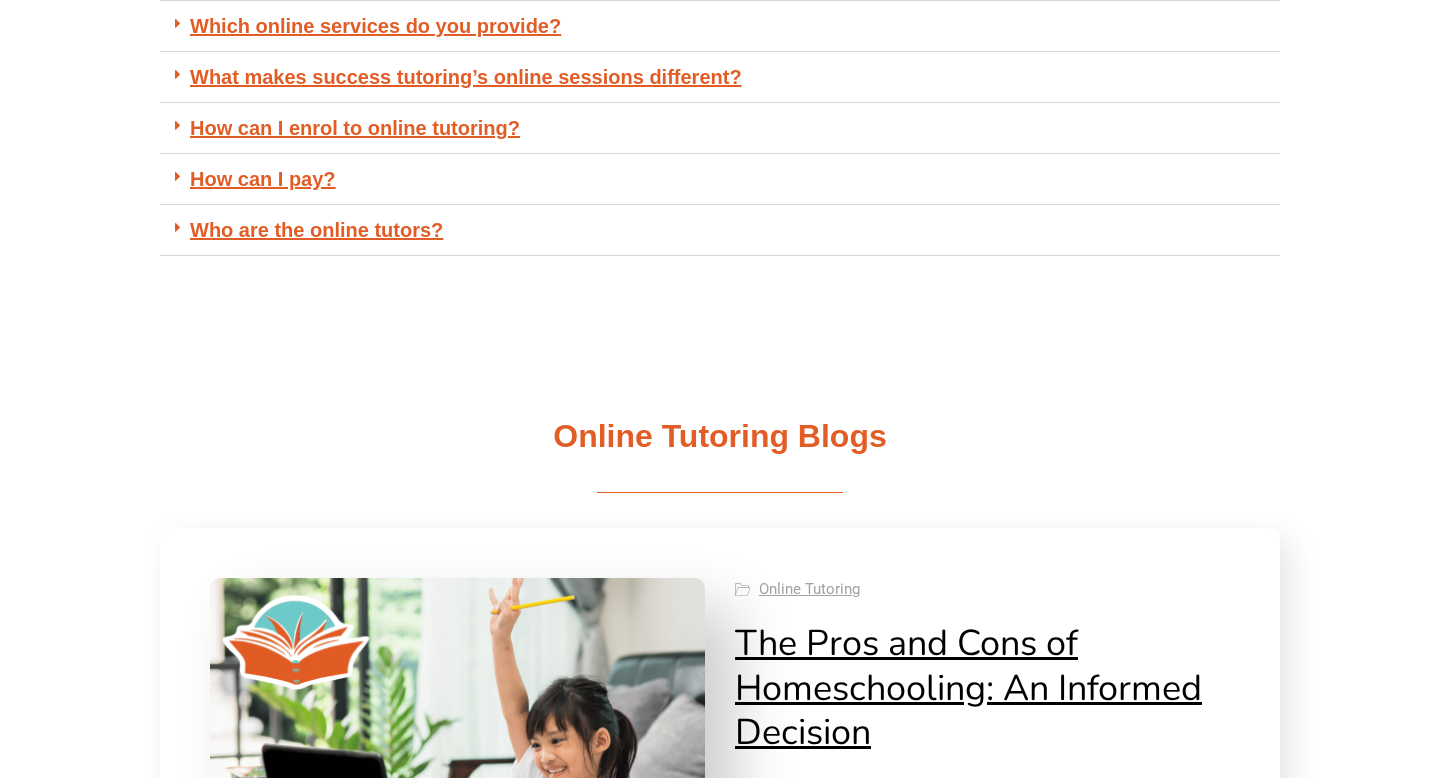 click on "How can I pay?" at bounding box center (720, 179) 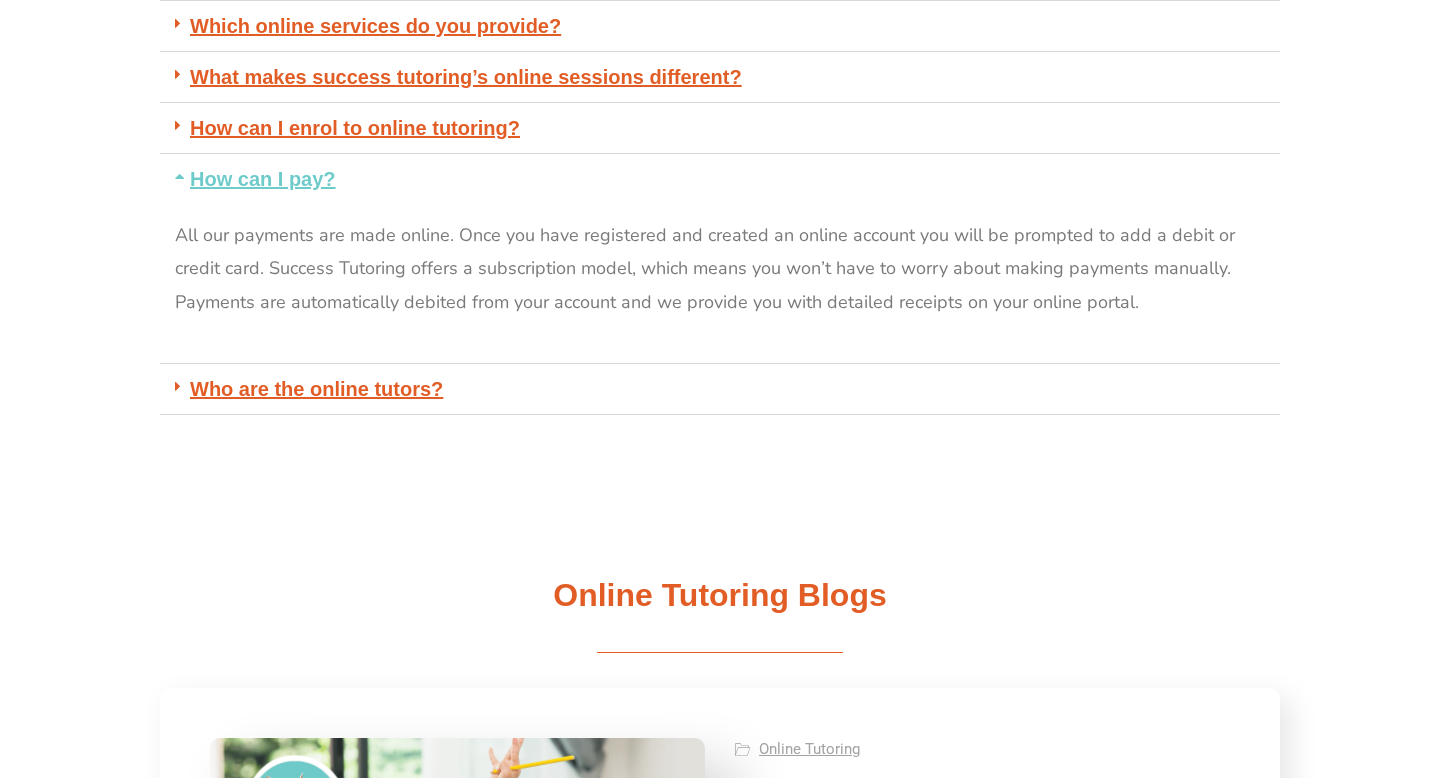 click on "How can I pay?" at bounding box center (720, 179) 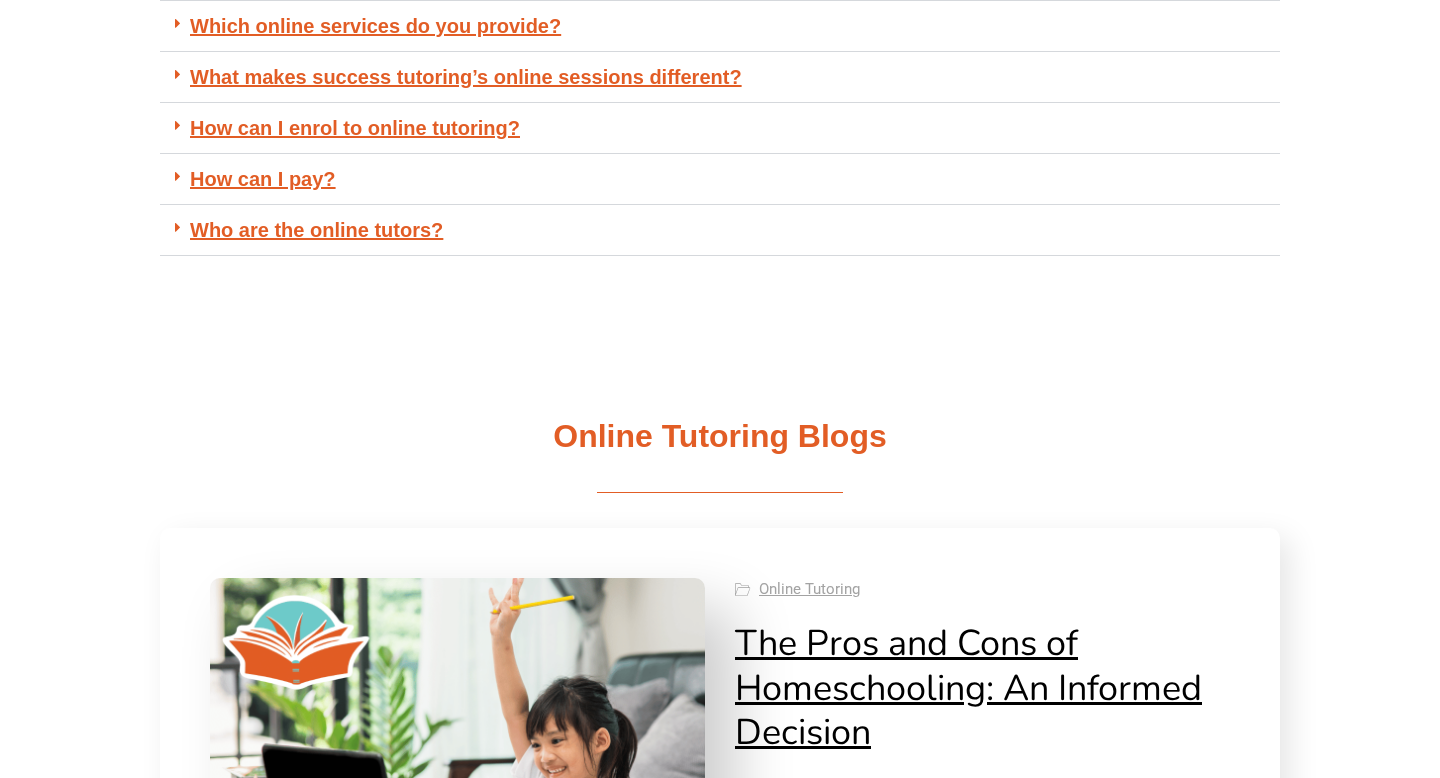 click on "Who are the online tutors?" at bounding box center [316, 230] 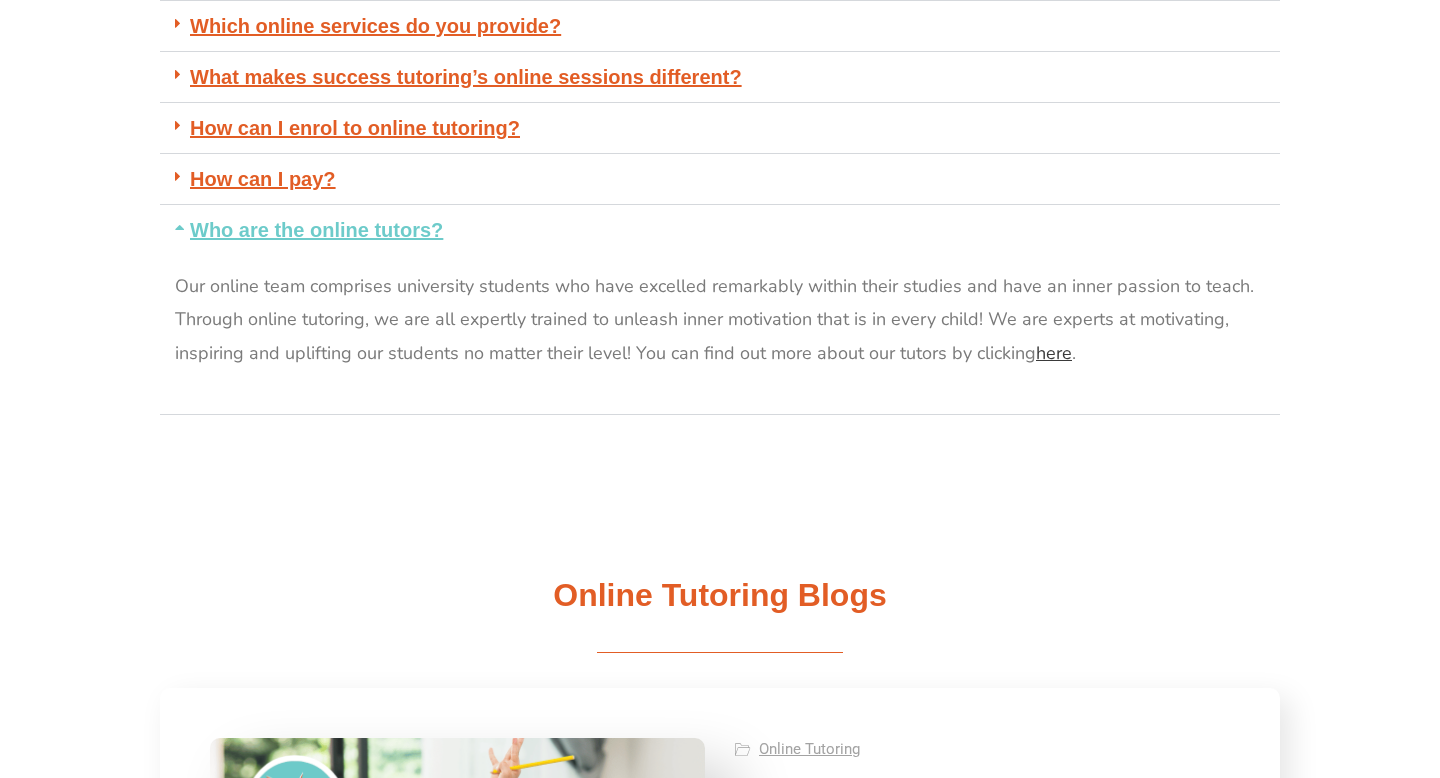 click on "here" at bounding box center [1054, 353] 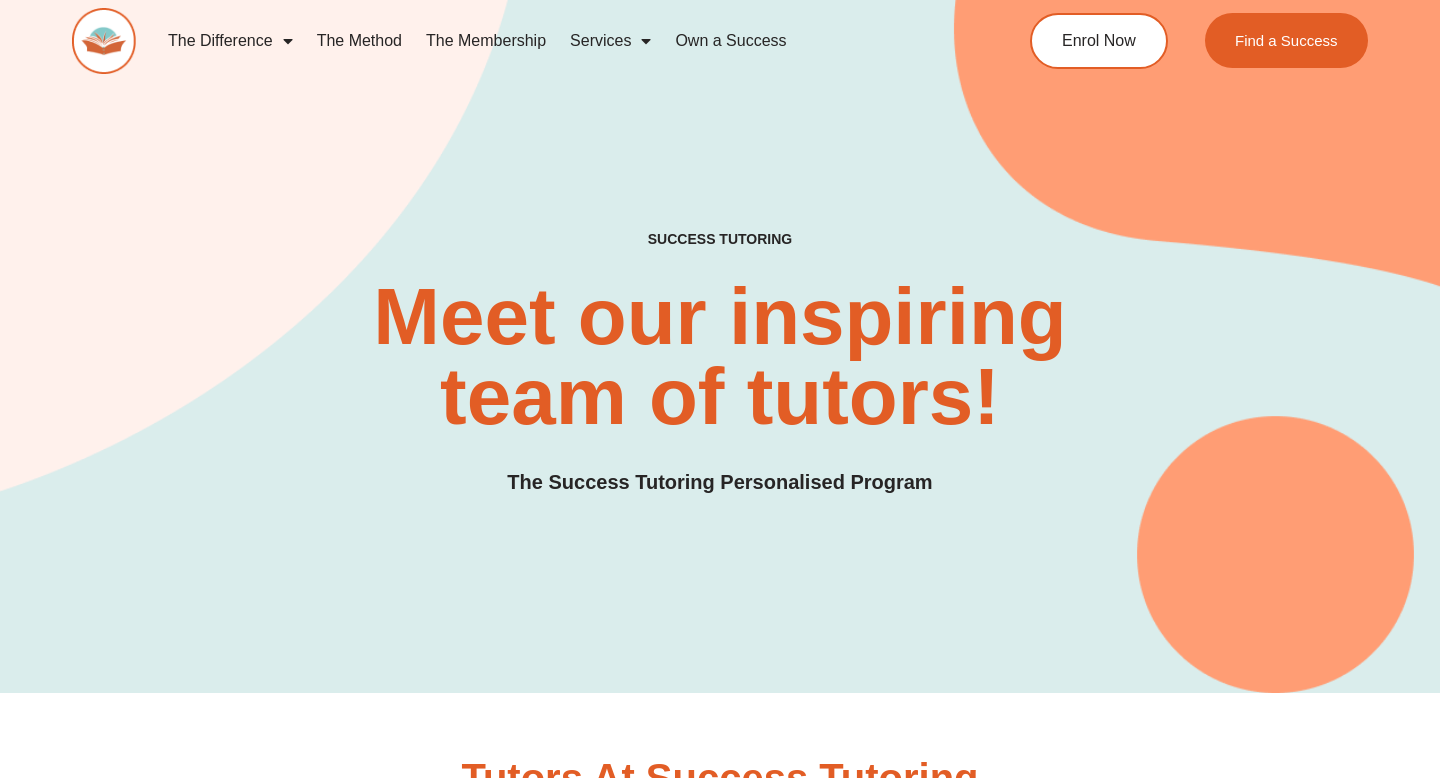 scroll, scrollTop: 689, scrollLeft: 0, axis: vertical 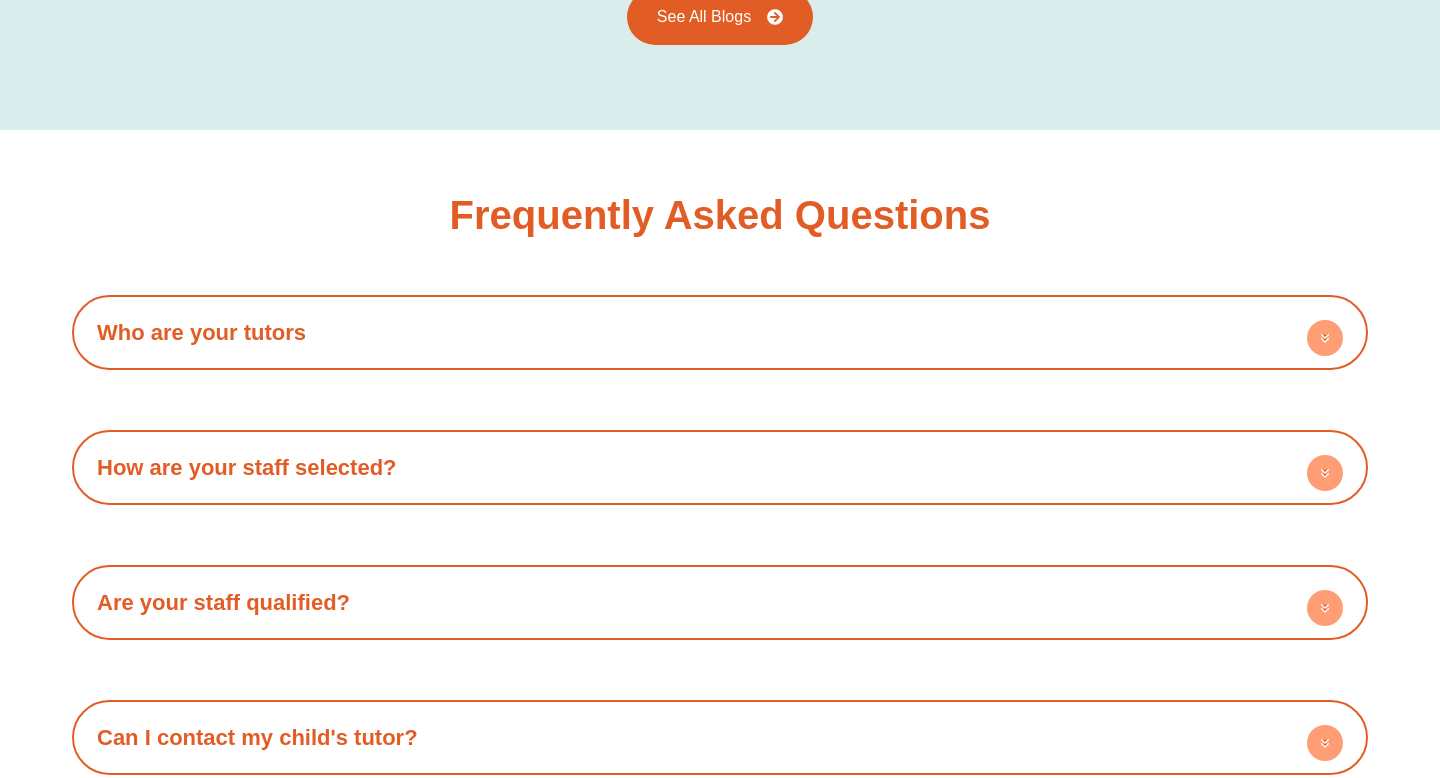 click on "Who are your tutors" at bounding box center [720, 332] 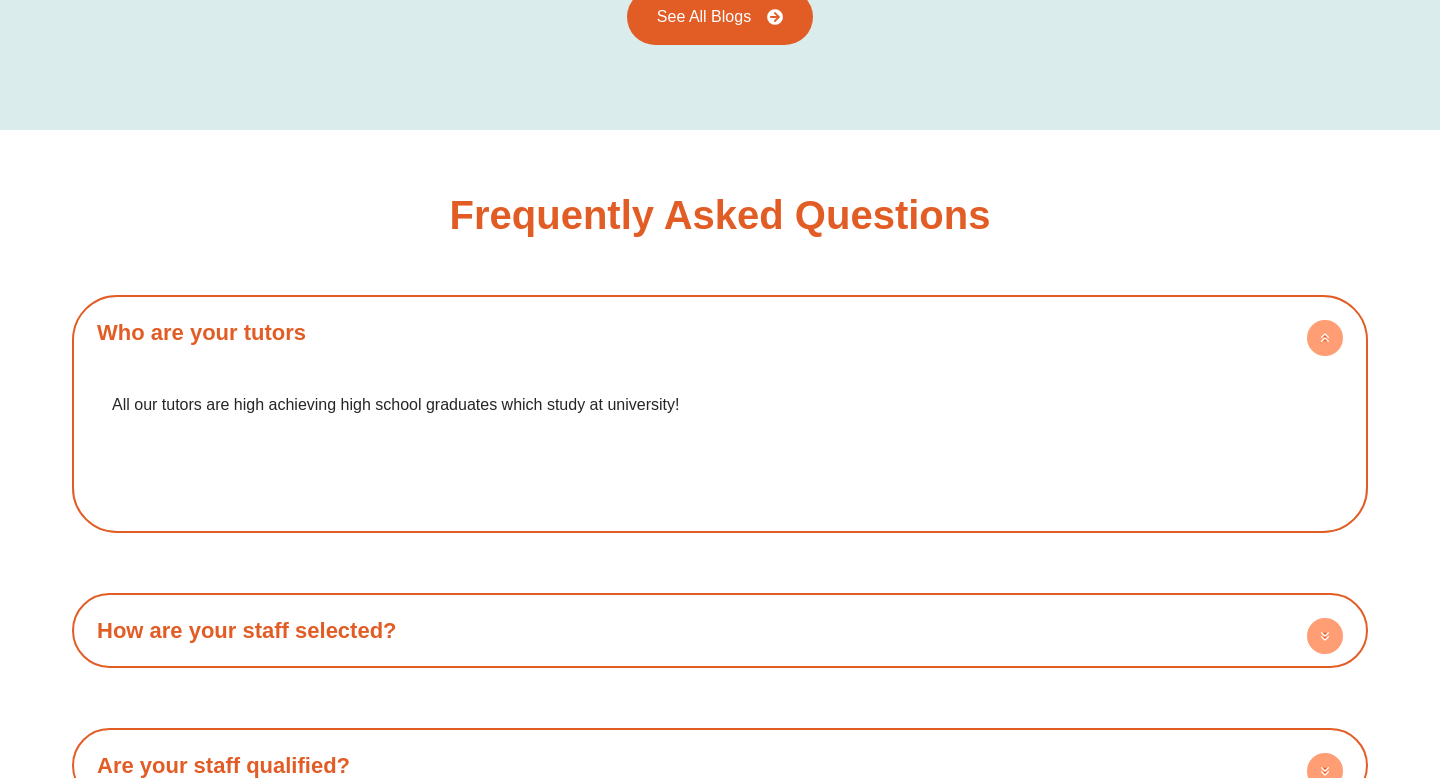 click on "Who are your tutors" at bounding box center [720, 332] 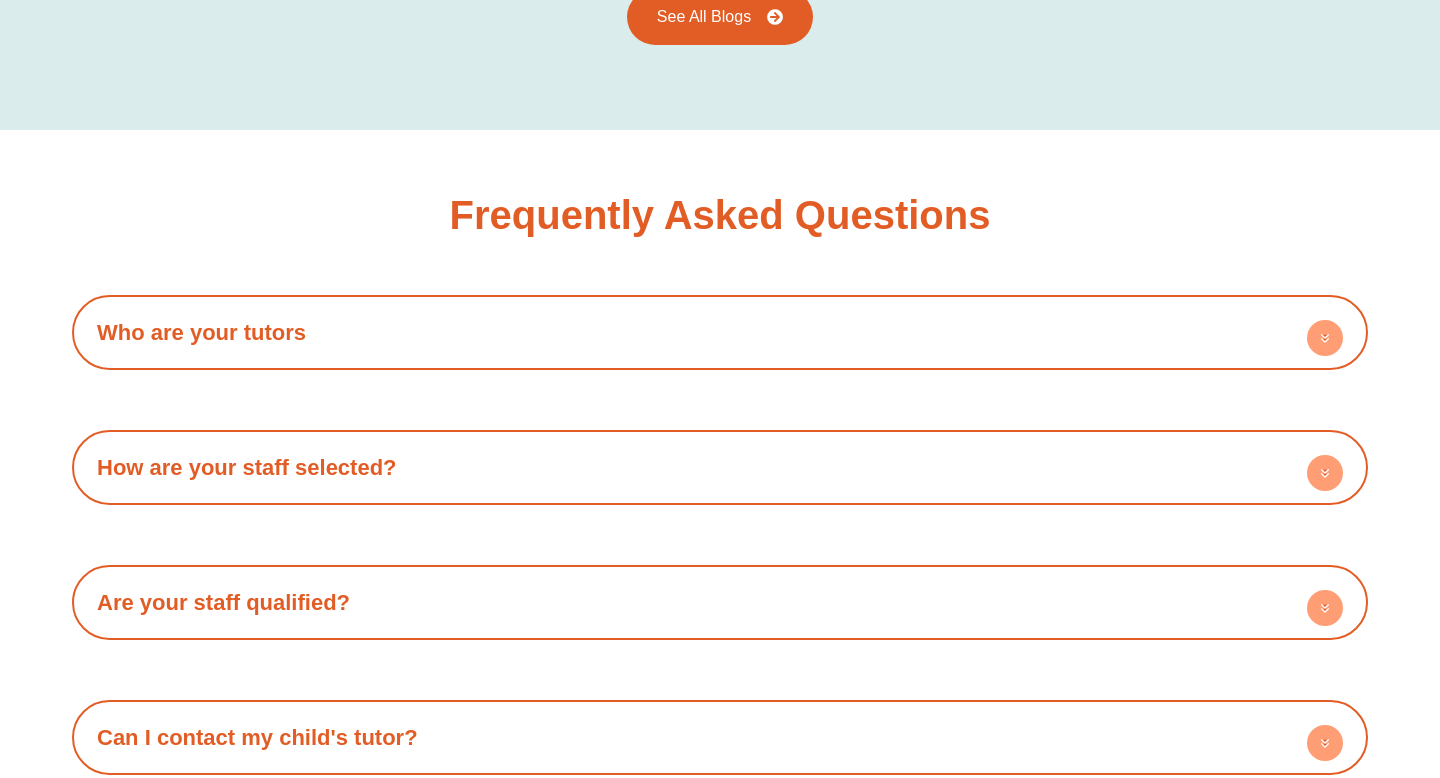 click on "How are your staff selected?" at bounding box center (720, 467) 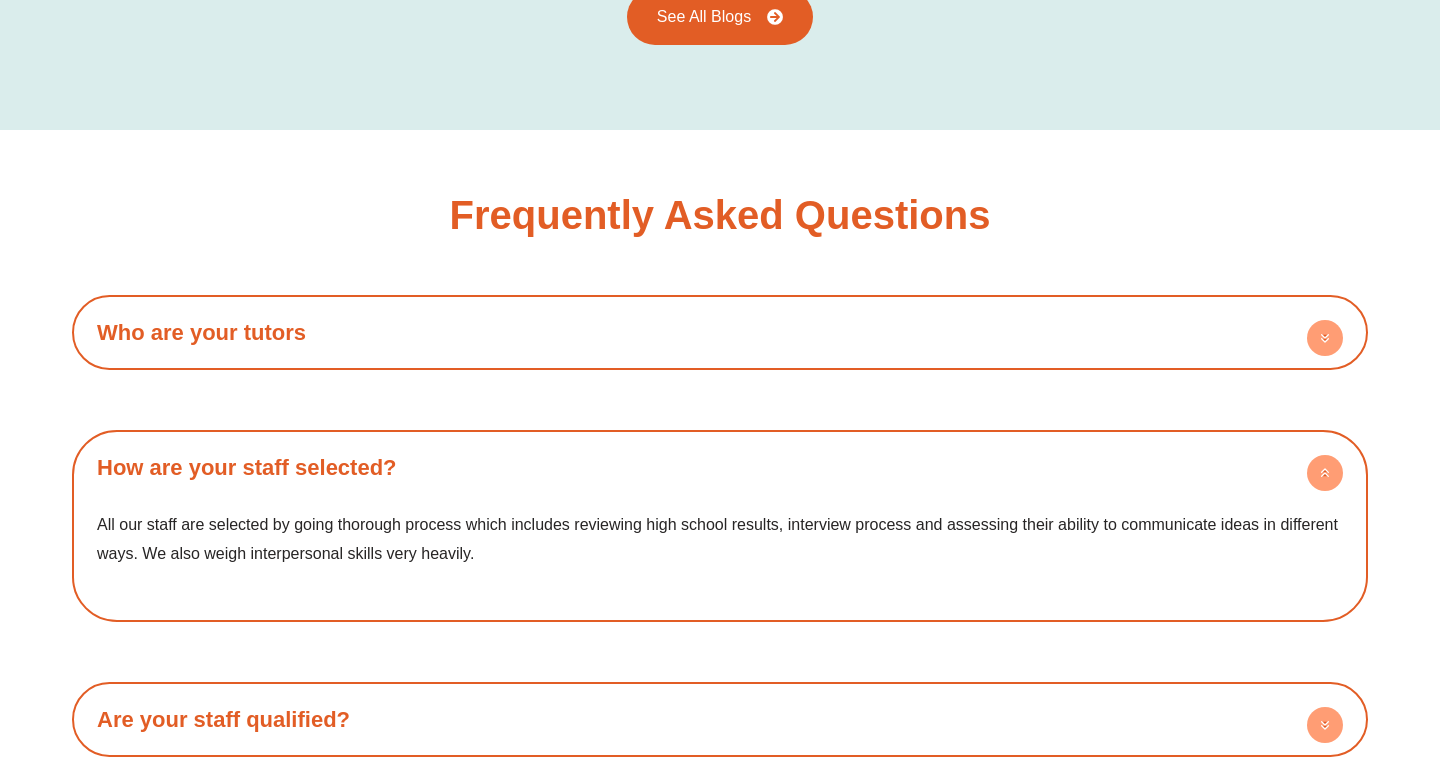 click on "How are your staff selected?" at bounding box center [720, 467] 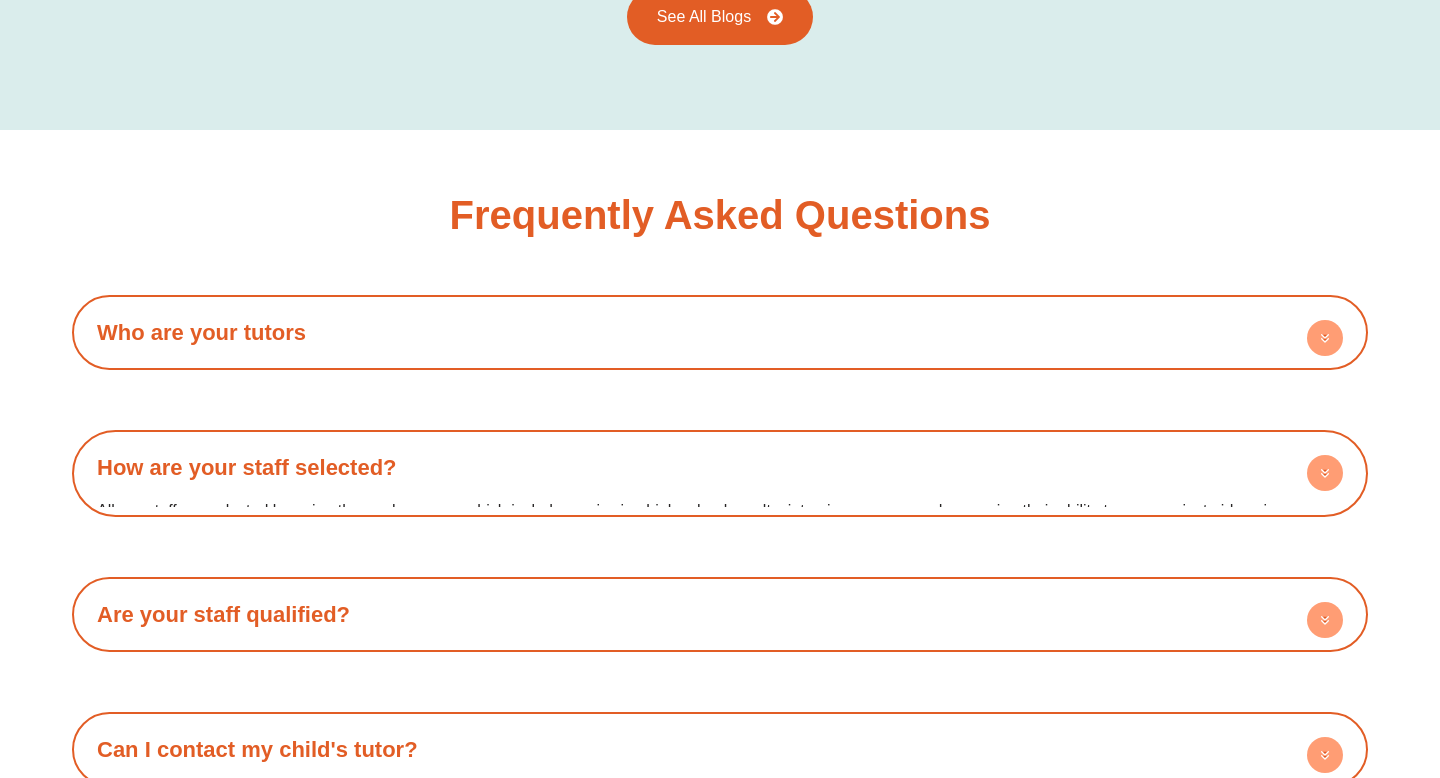 click on "How are your staff selected?" at bounding box center [720, 467] 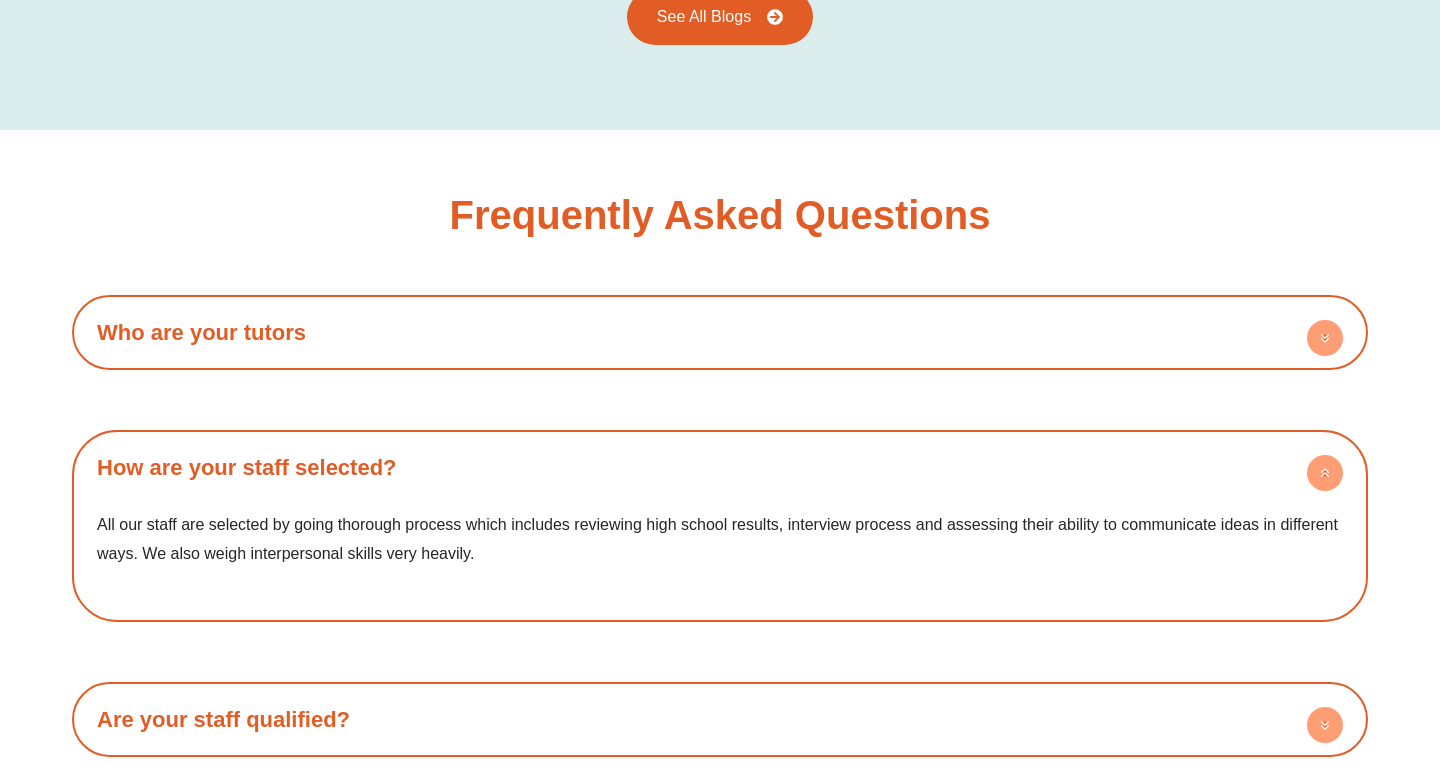 click on "How are your staff selected?" at bounding box center [720, 467] 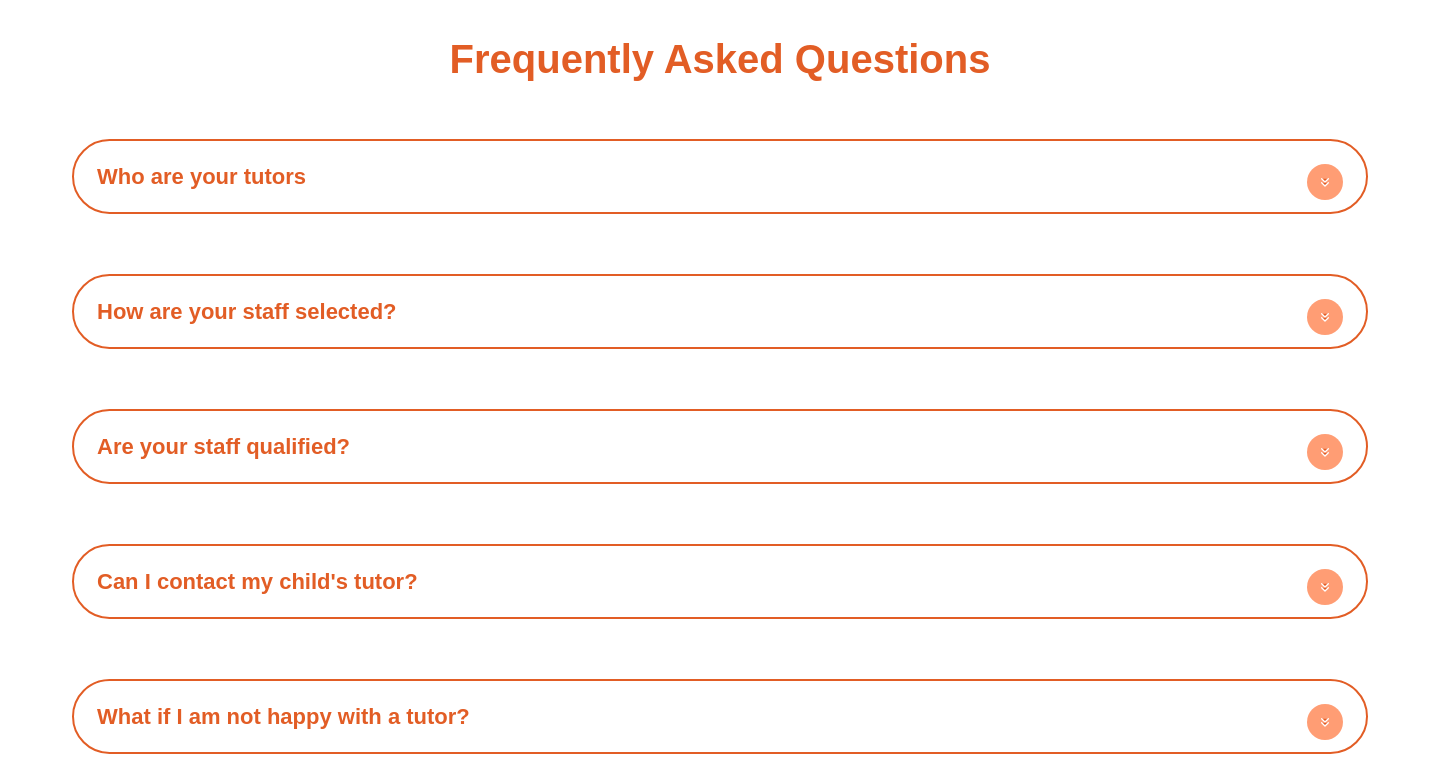 scroll, scrollTop: 3422, scrollLeft: 0, axis: vertical 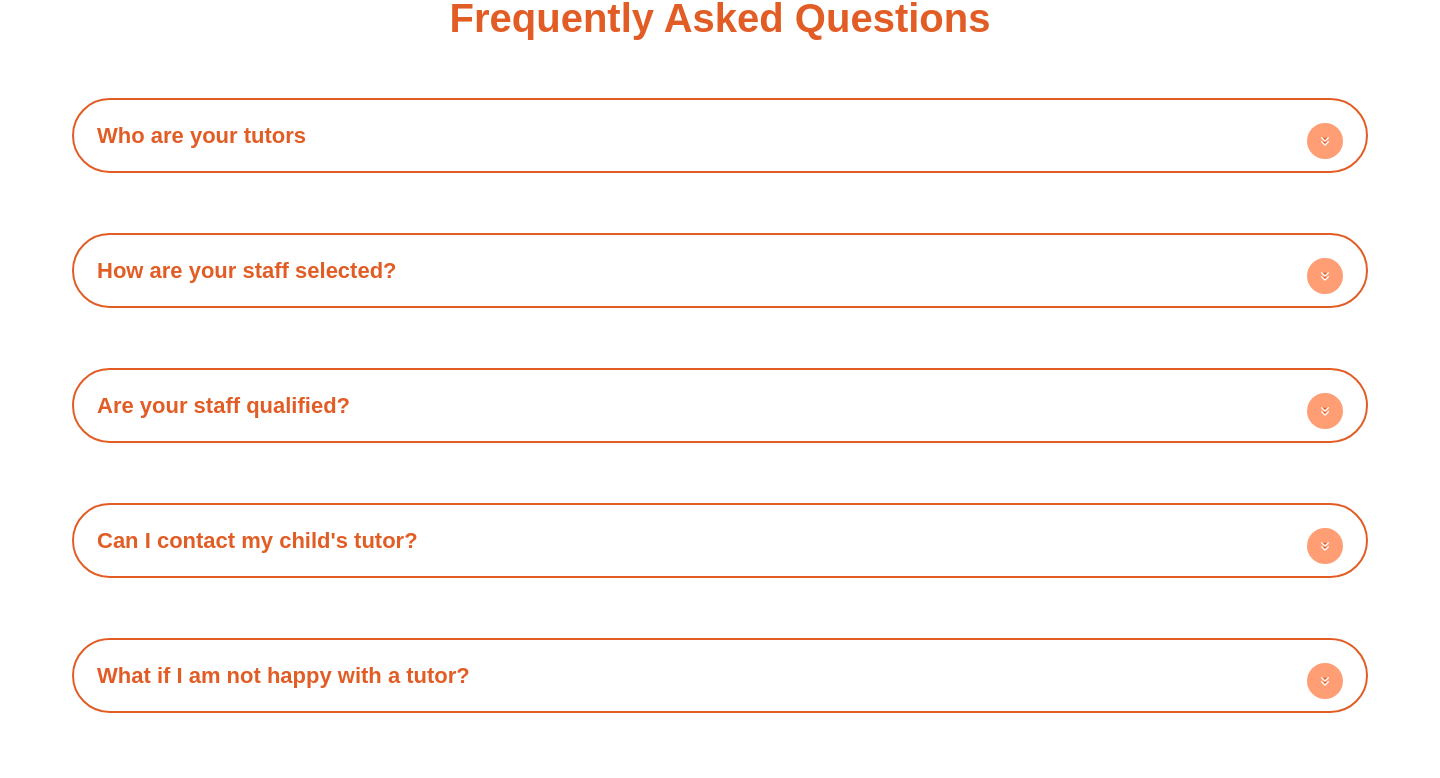 click on "Are your staff qualified?" at bounding box center [720, 405] 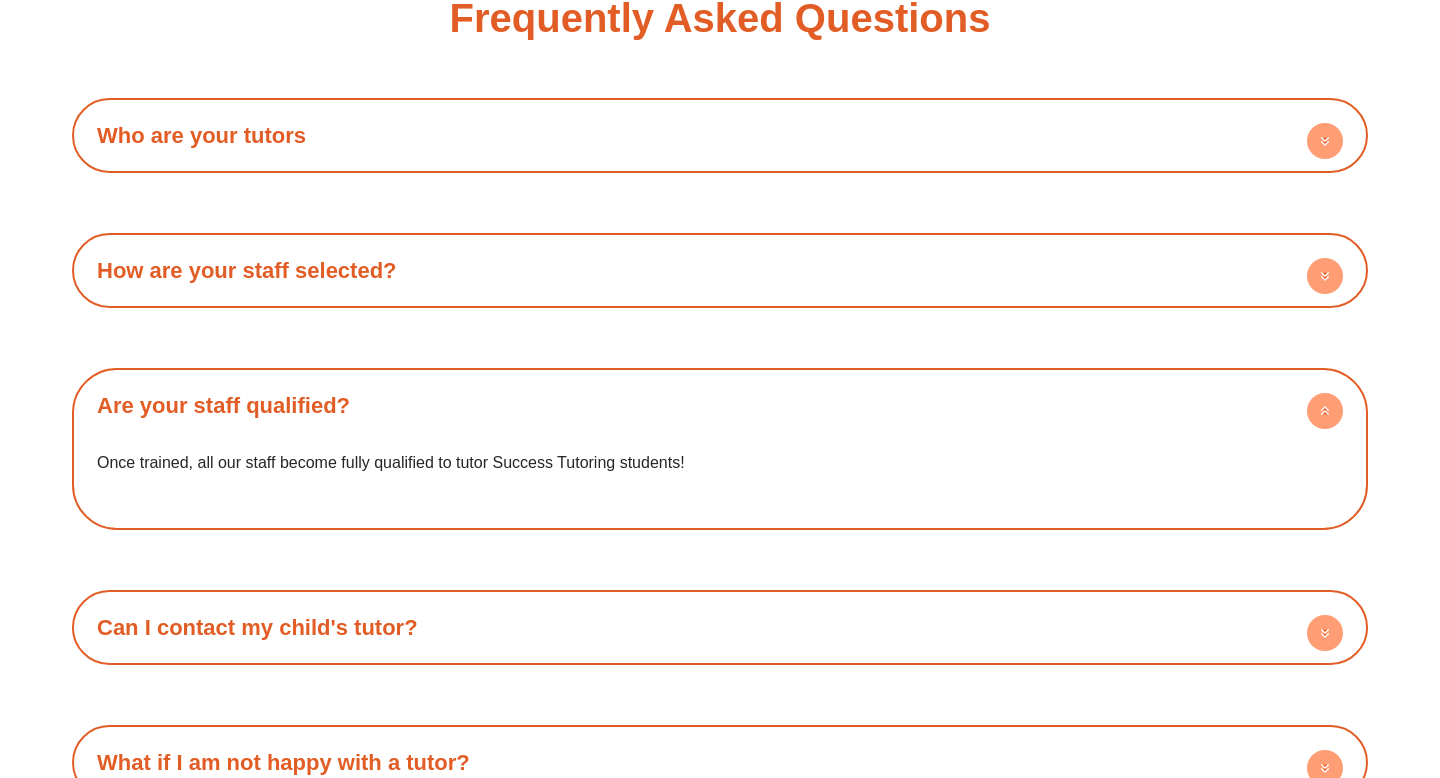 click on "Are your staff qualified?" at bounding box center (720, 405) 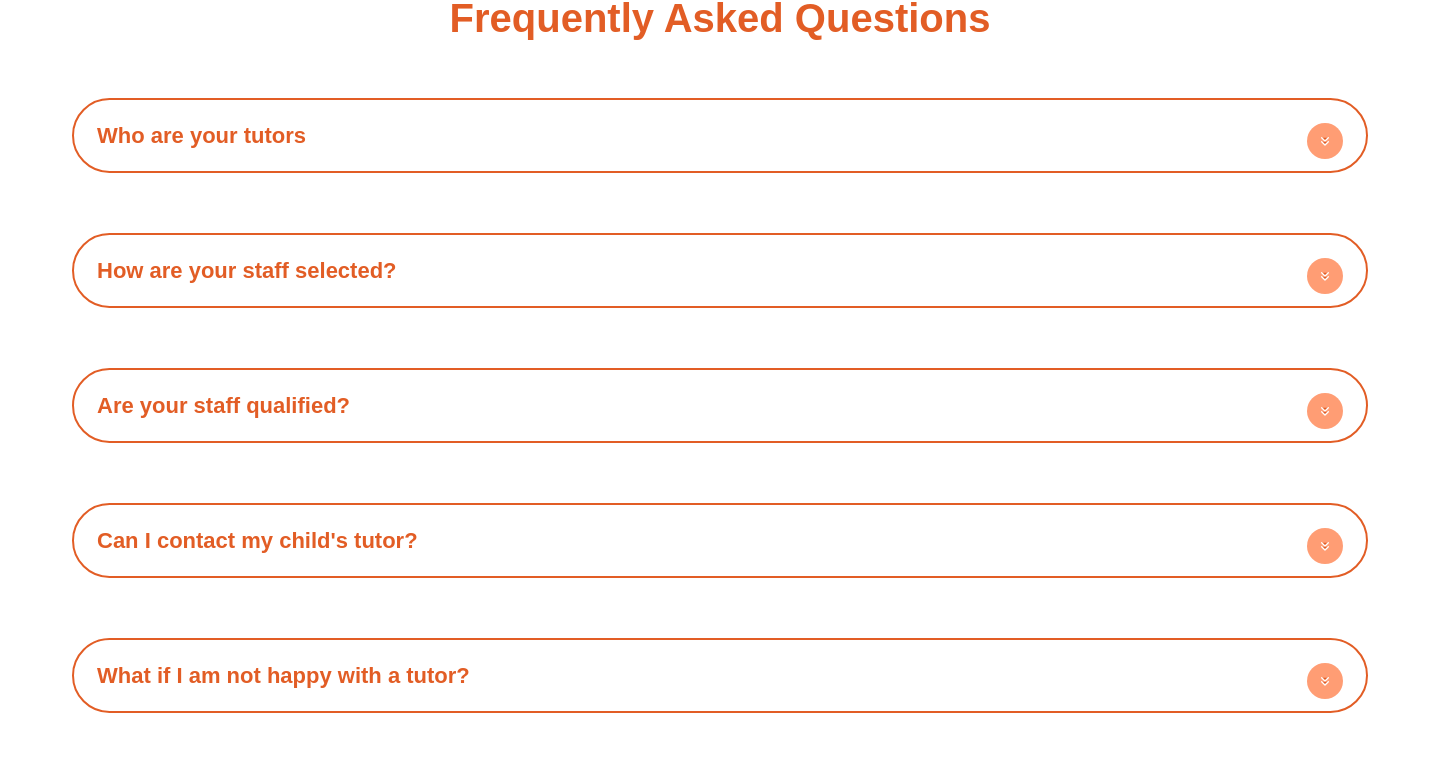 scroll, scrollTop: 3767, scrollLeft: 0, axis: vertical 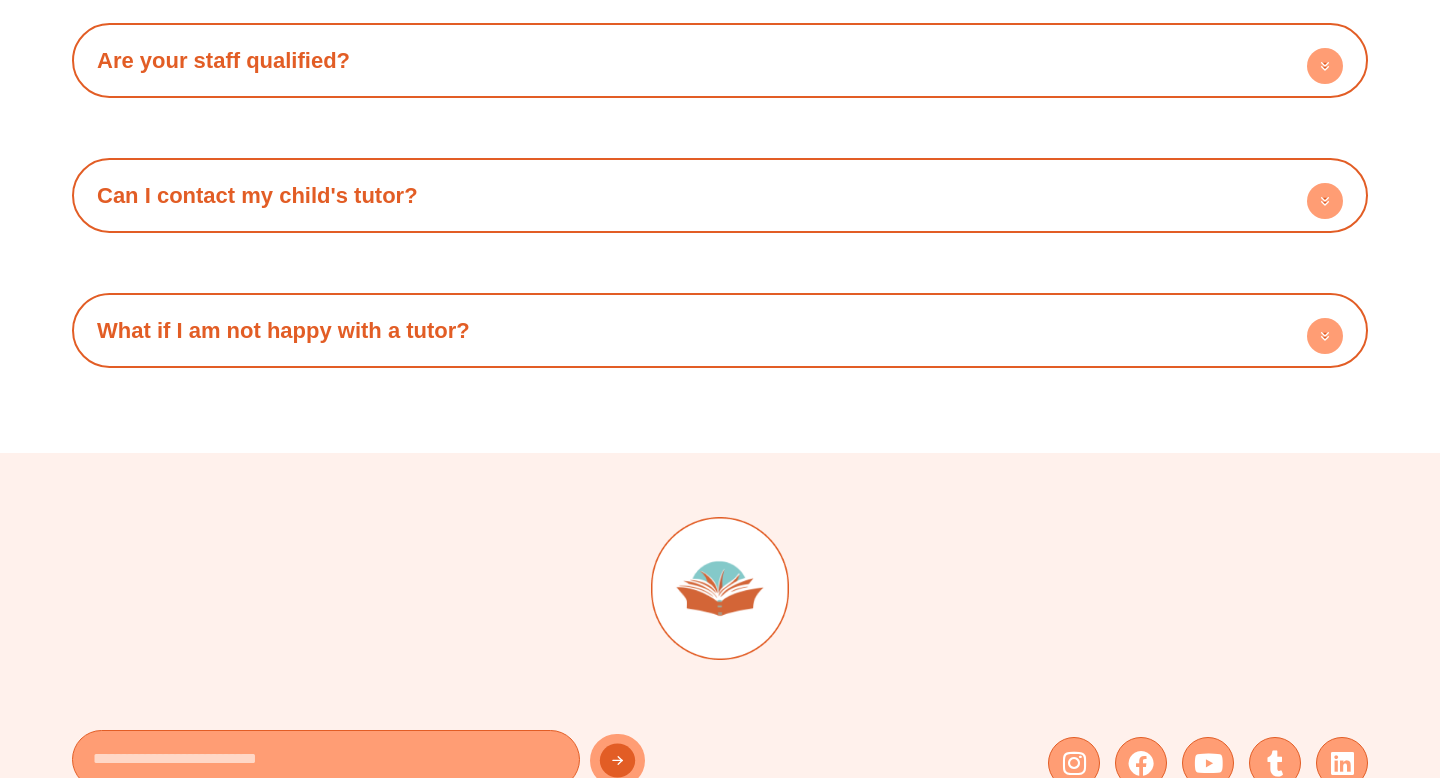 click on "What if I am not happy with a tutor?" at bounding box center (720, 330) 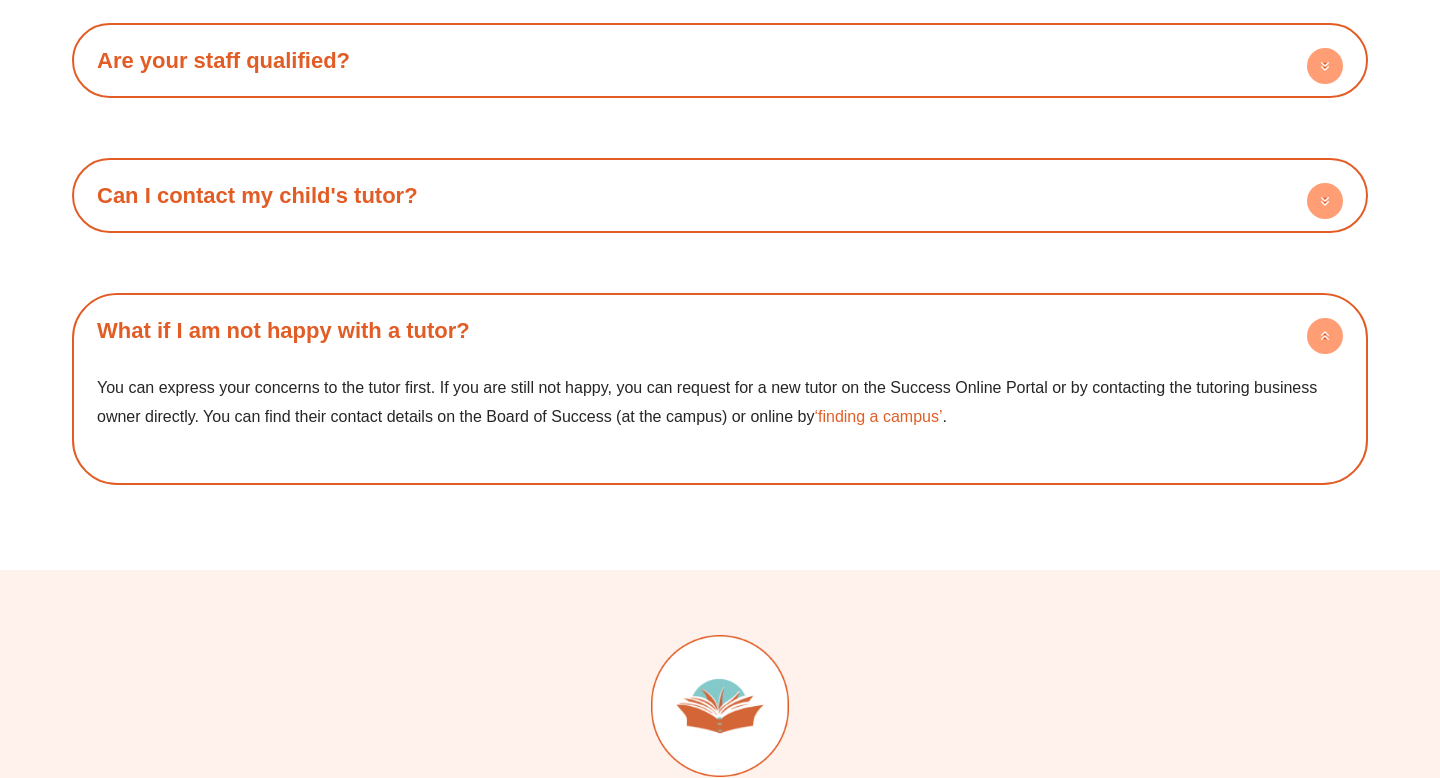 click on "What if I am not happy with a tutor?" at bounding box center [720, 330] 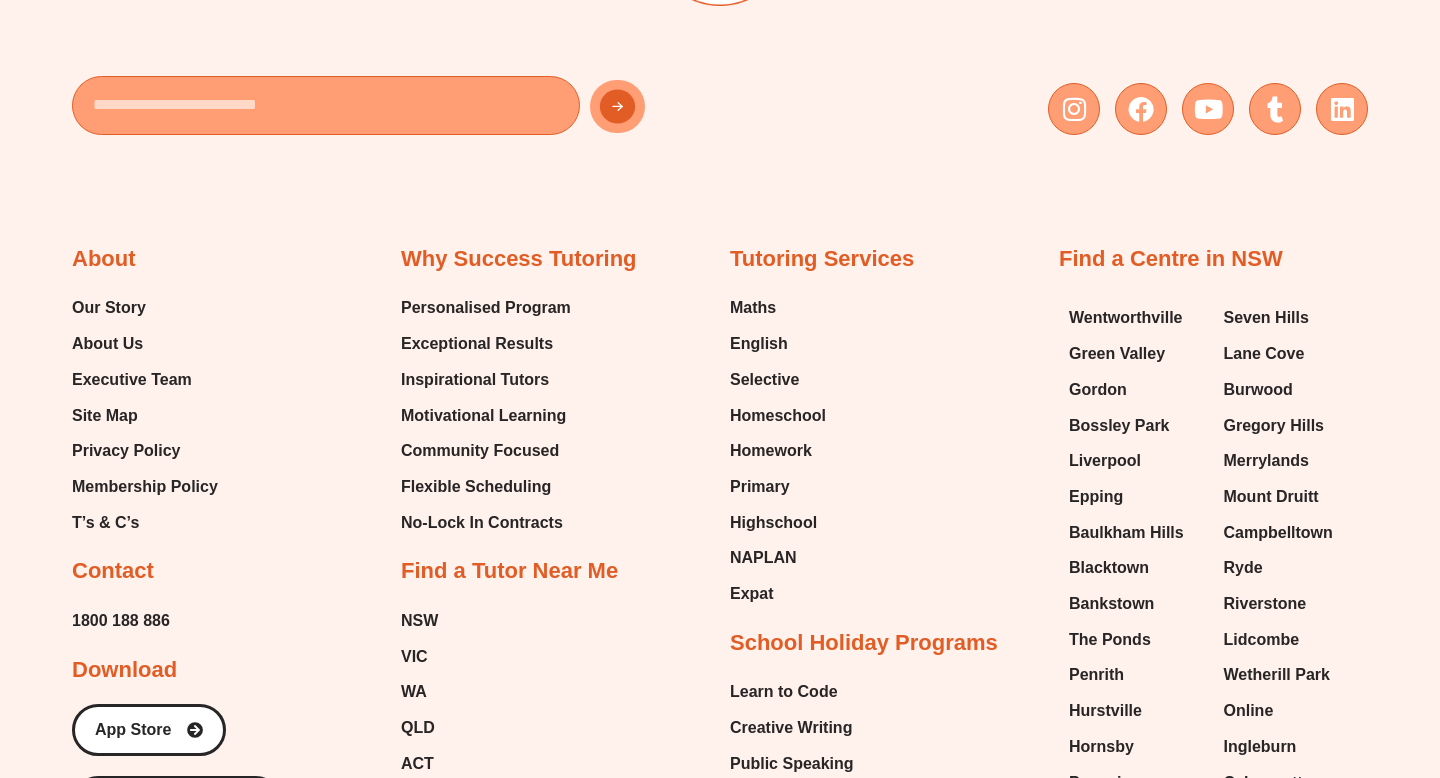 scroll, scrollTop: 4640, scrollLeft: 0, axis: vertical 